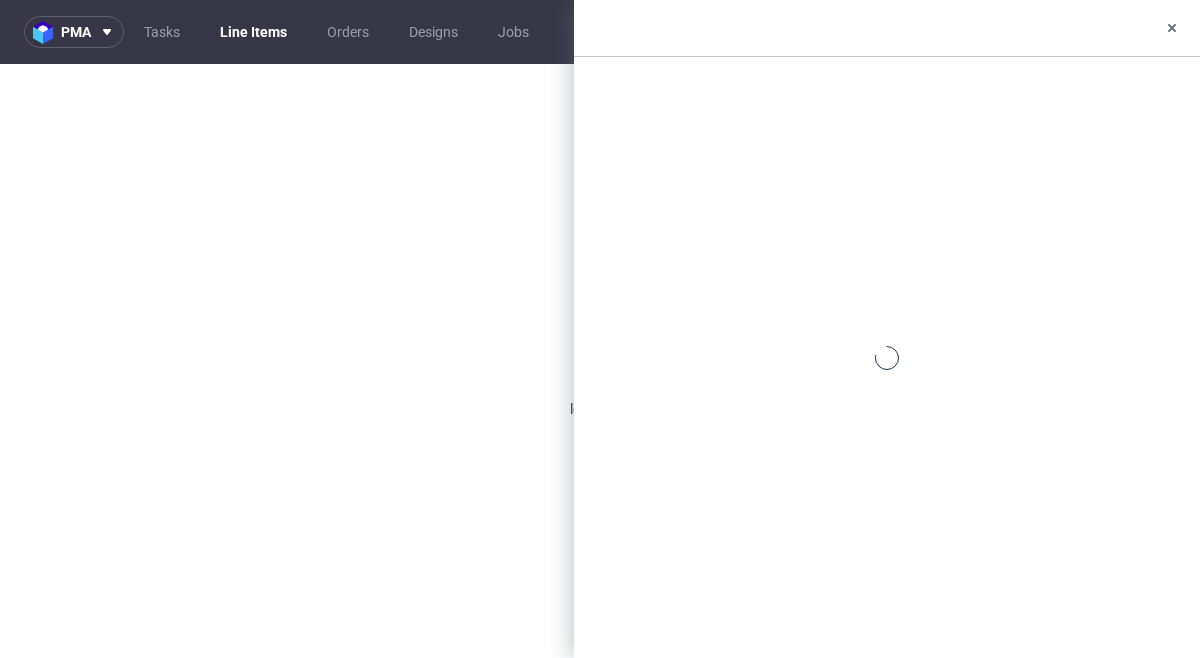 scroll, scrollTop: 0, scrollLeft: 0, axis: both 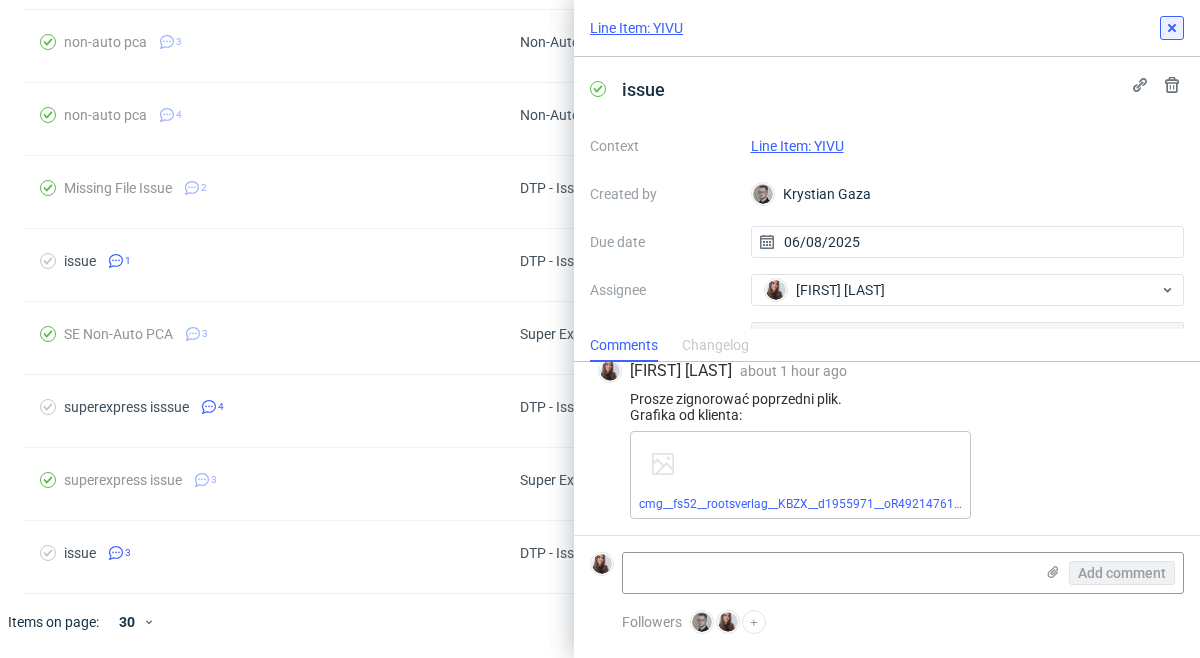 click 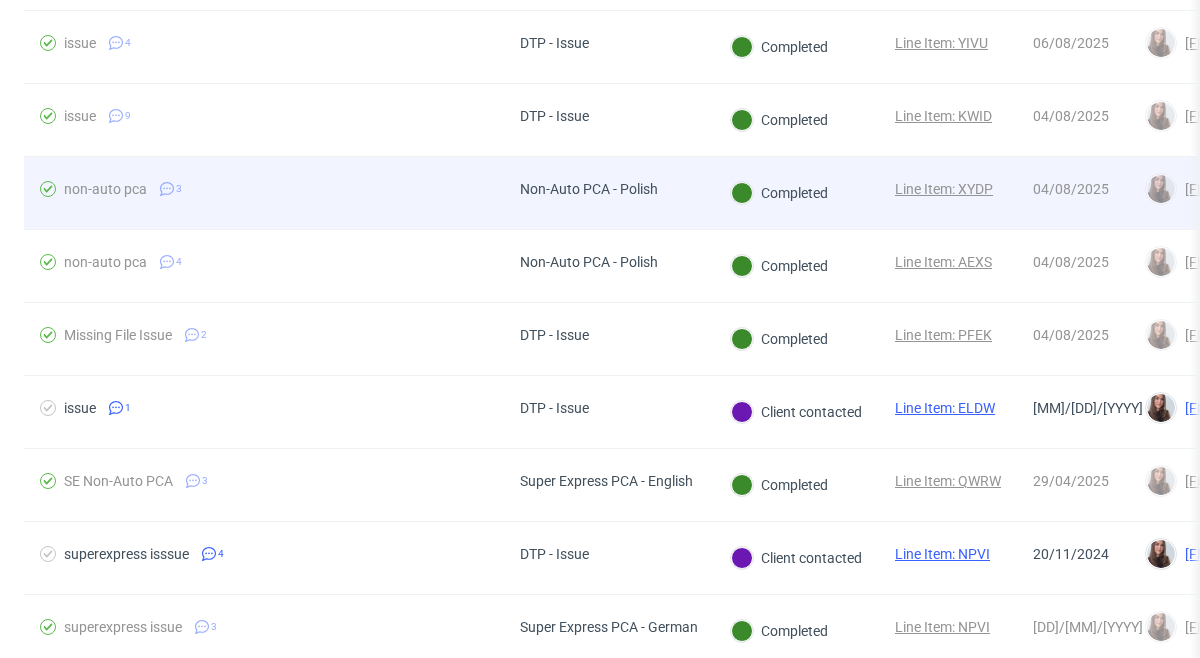 scroll, scrollTop: 331, scrollLeft: 0, axis: vertical 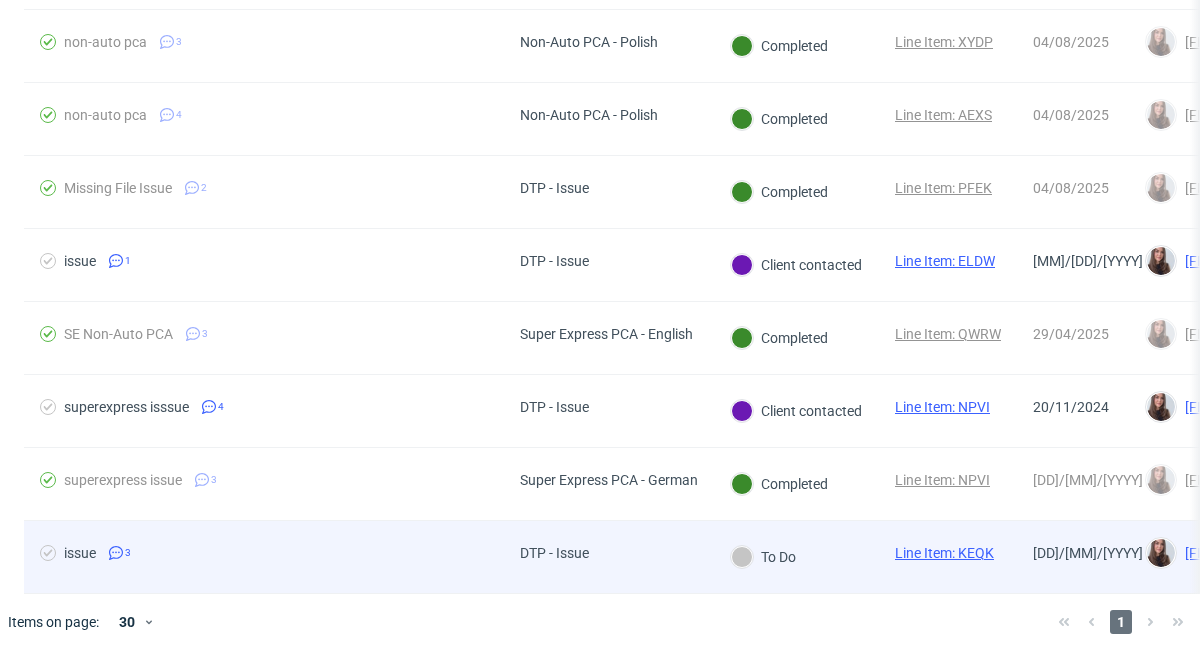 click on "DTP - Issue" at bounding box center (554, 557) 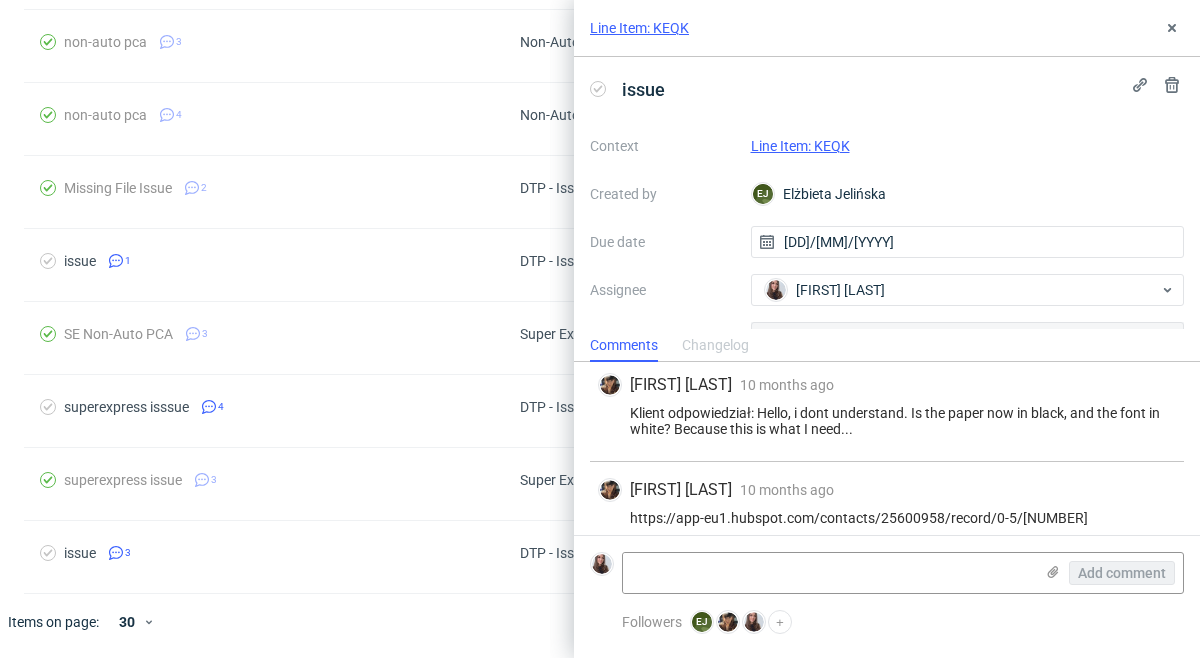 scroll, scrollTop: 109, scrollLeft: 0, axis: vertical 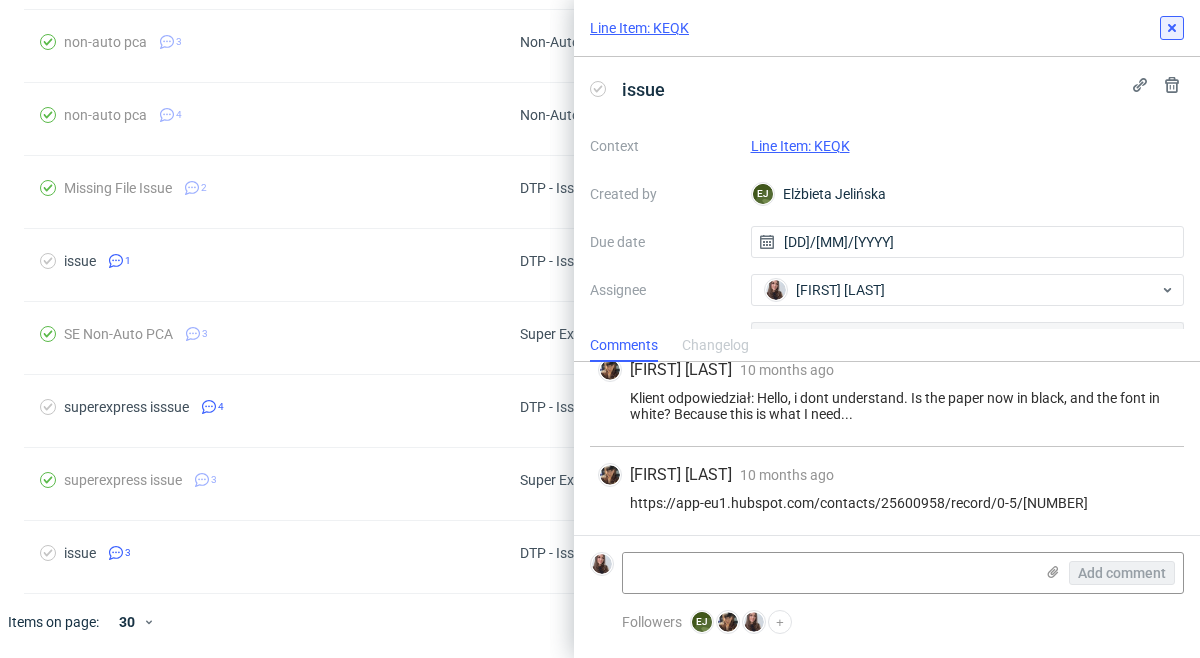click at bounding box center [1172, 28] 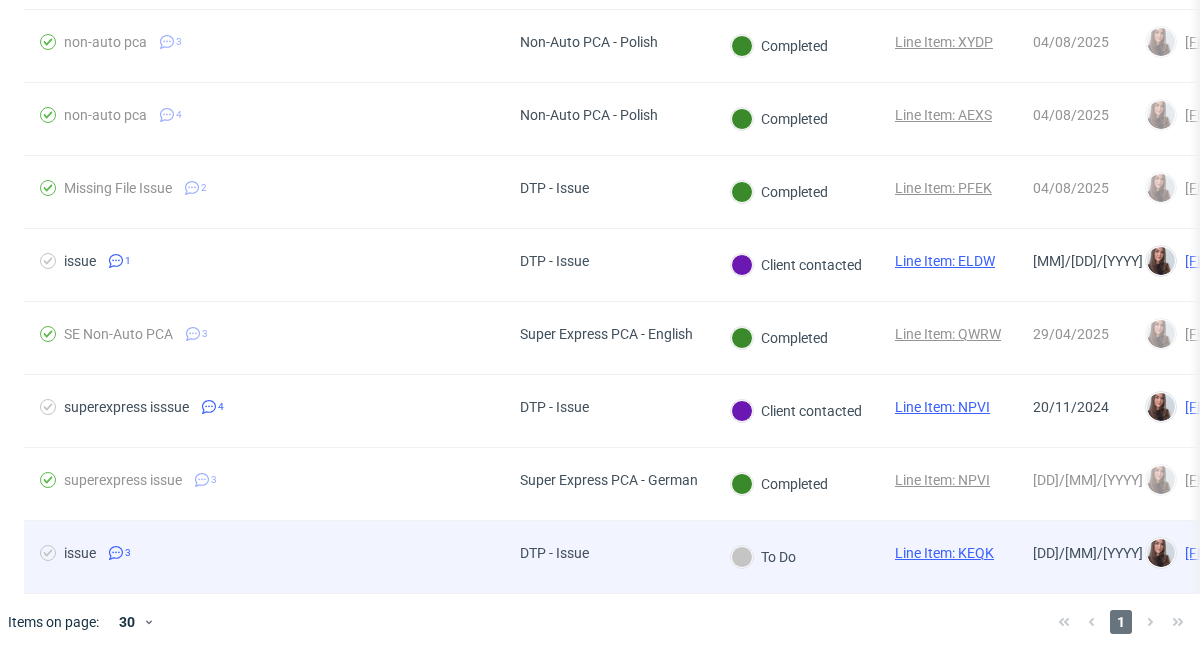 click on "DTP - Issue" at bounding box center [609, 557] 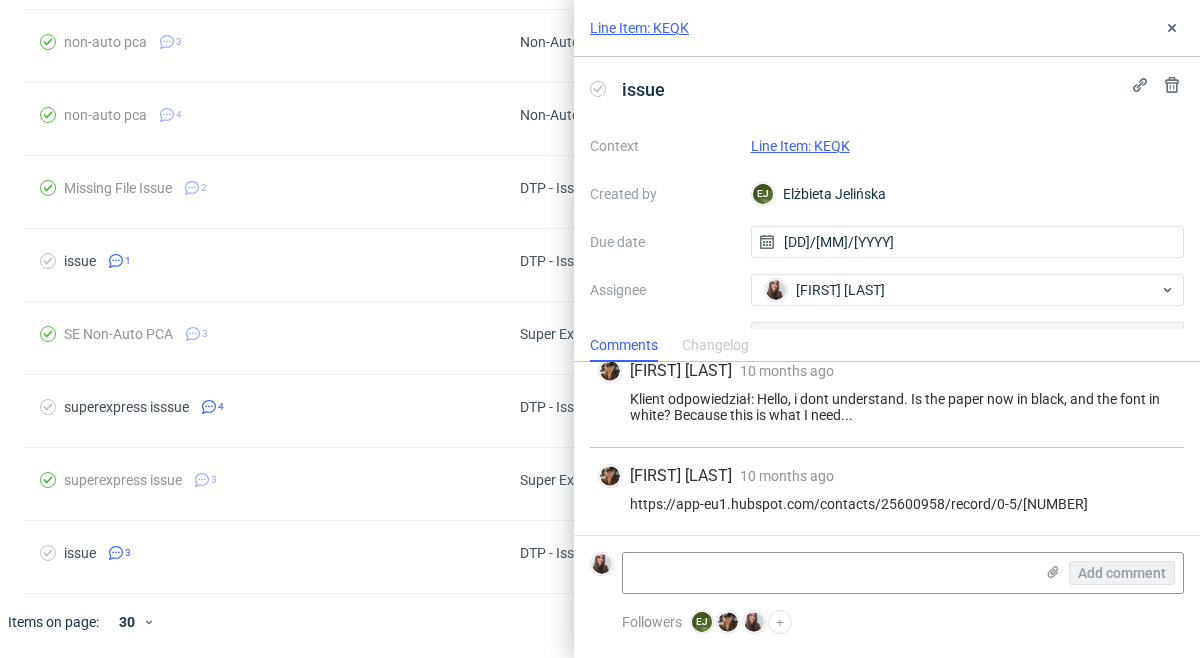 scroll, scrollTop: 109, scrollLeft: 0, axis: vertical 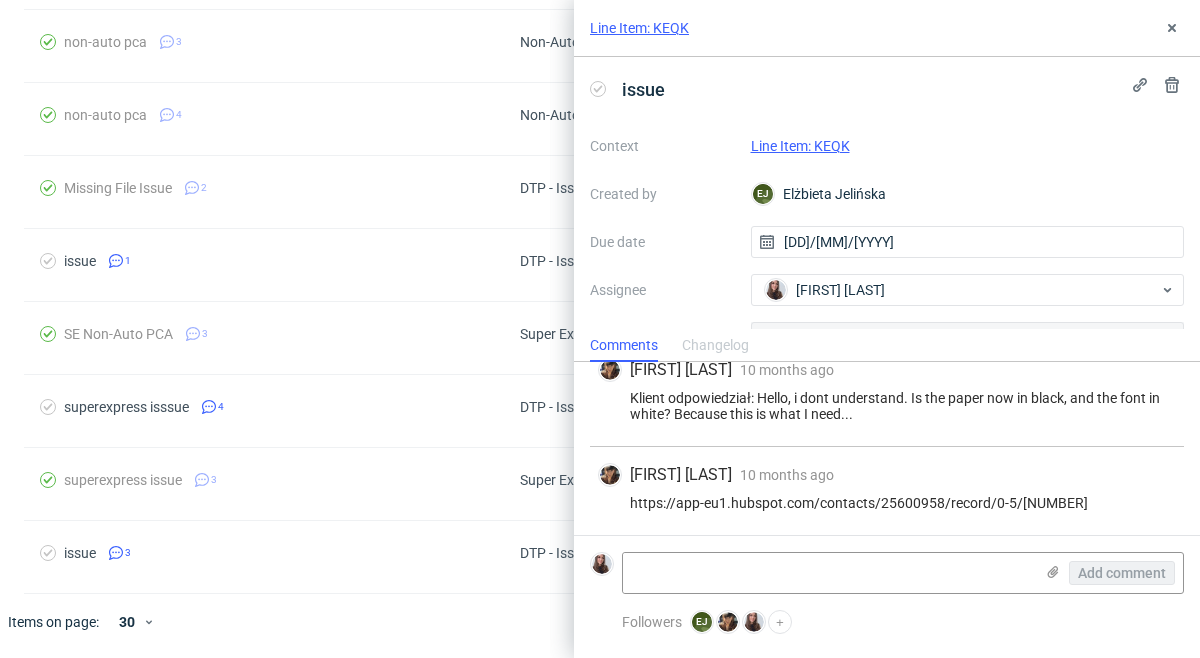 click on "Line Item: KEQK" at bounding box center (800, 146) 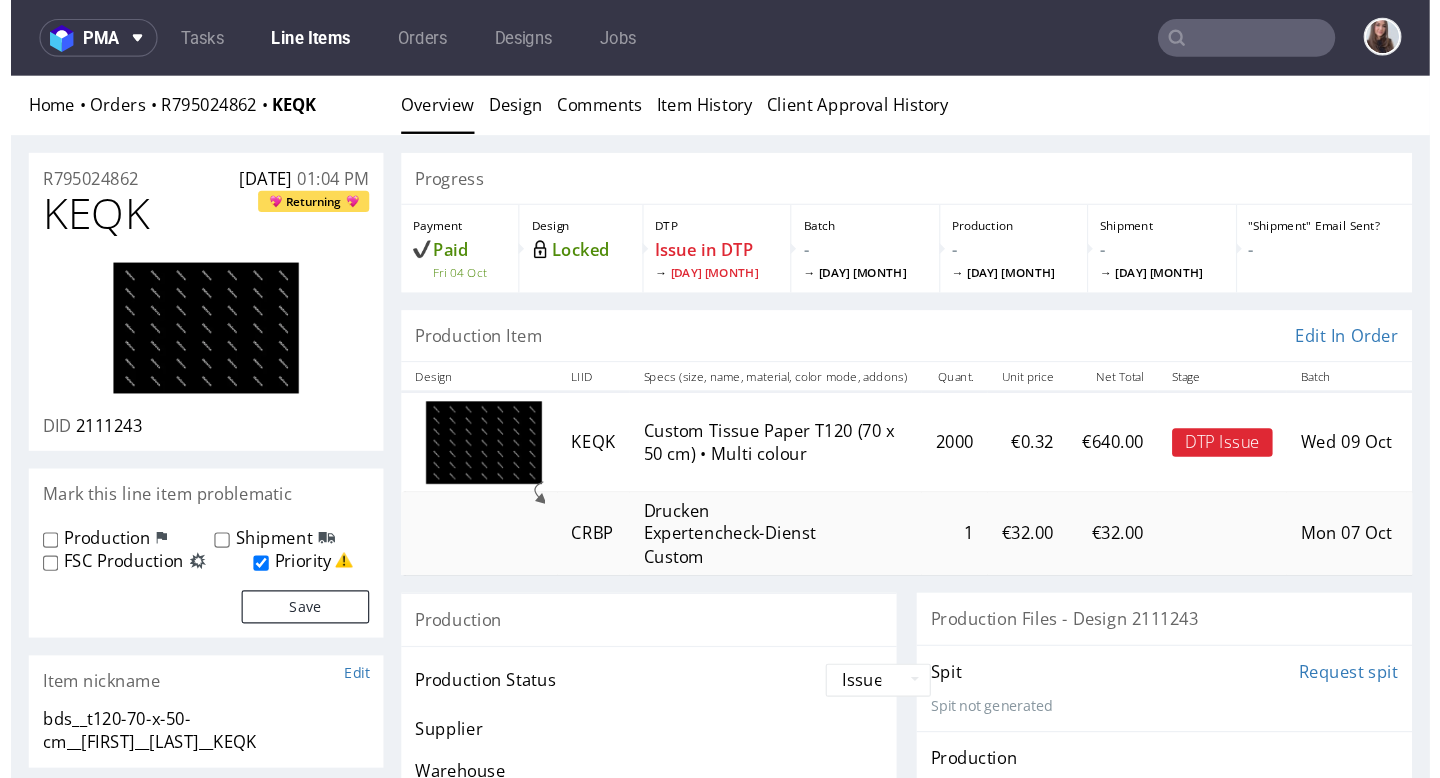 scroll, scrollTop: 0, scrollLeft: 0, axis: both 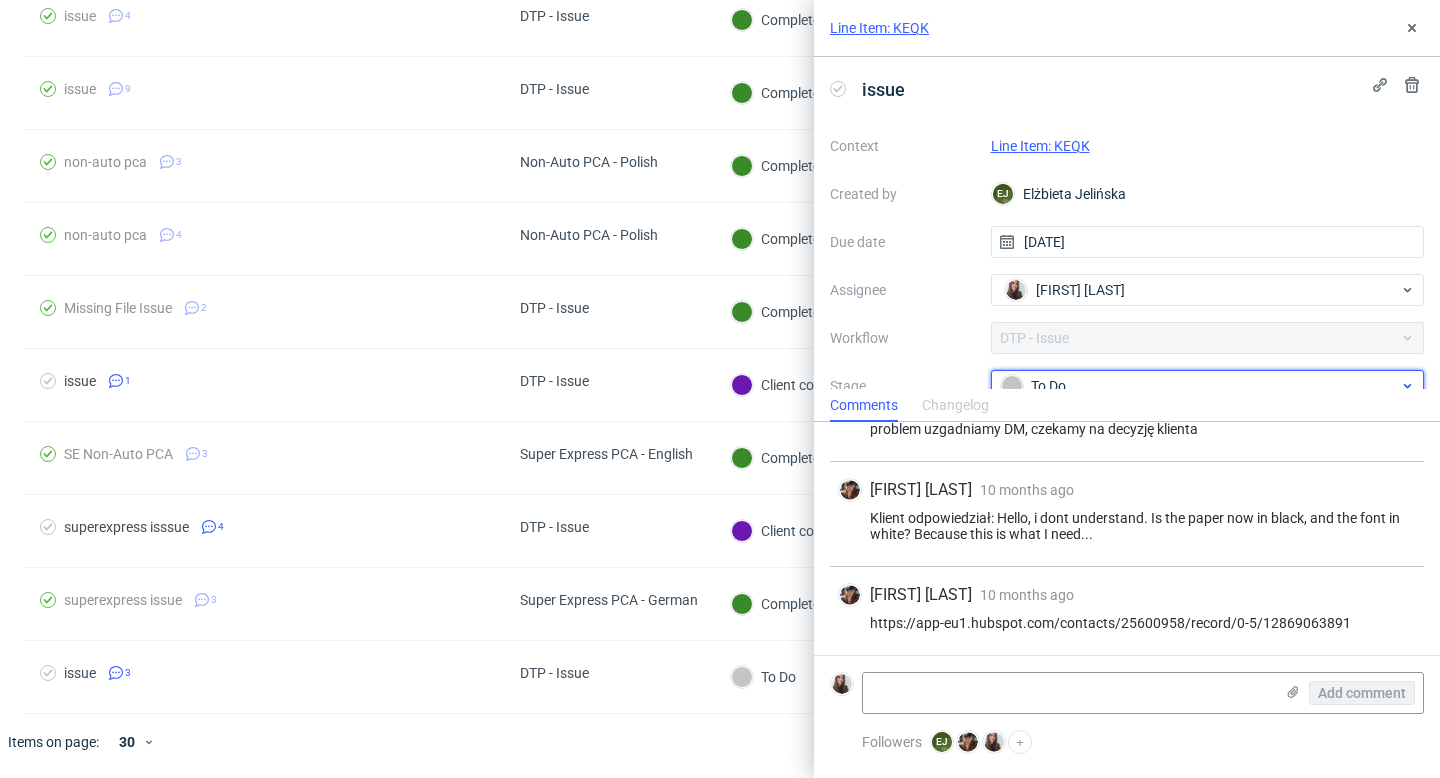click on "To Do" at bounding box center [1208, 386] 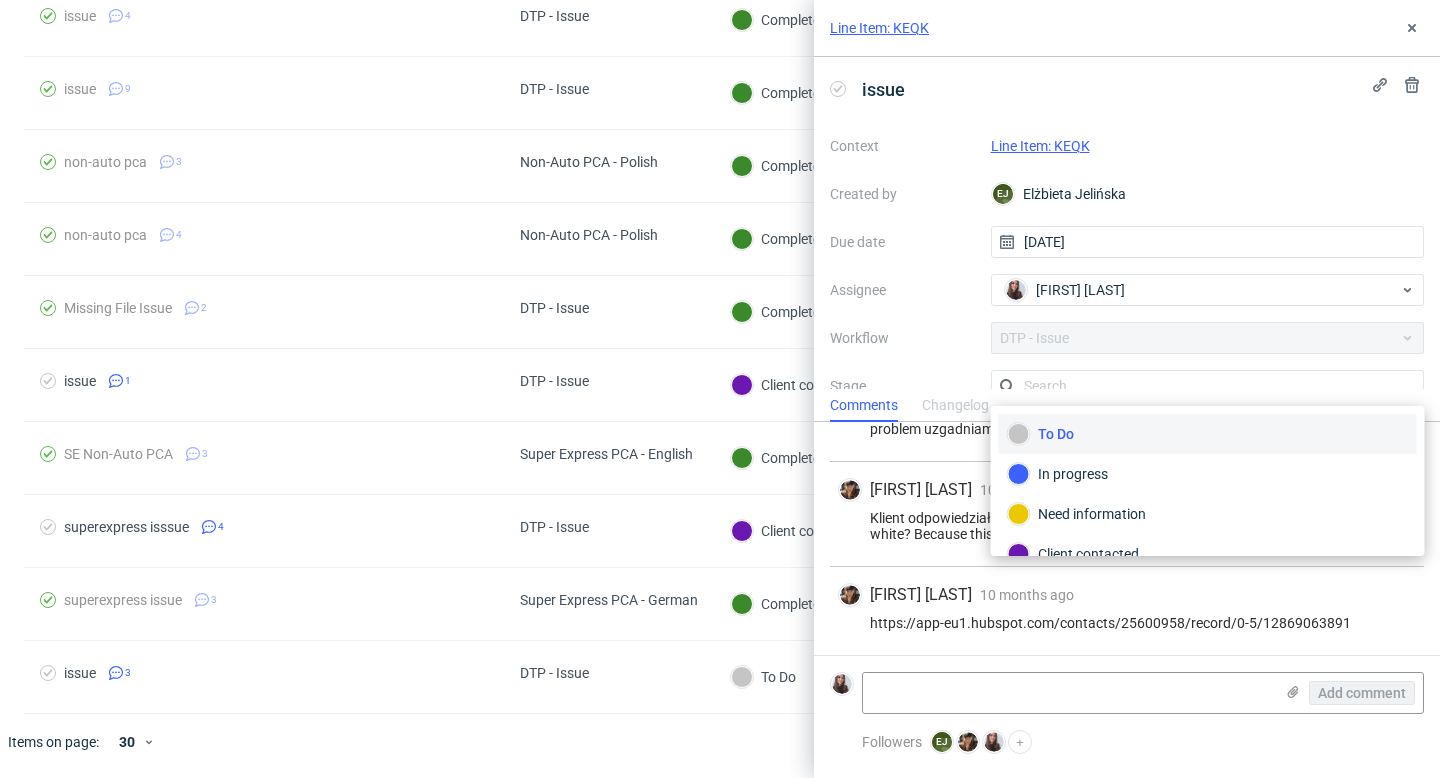 scroll, scrollTop: 13, scrollLeft: 0, axis: vertical 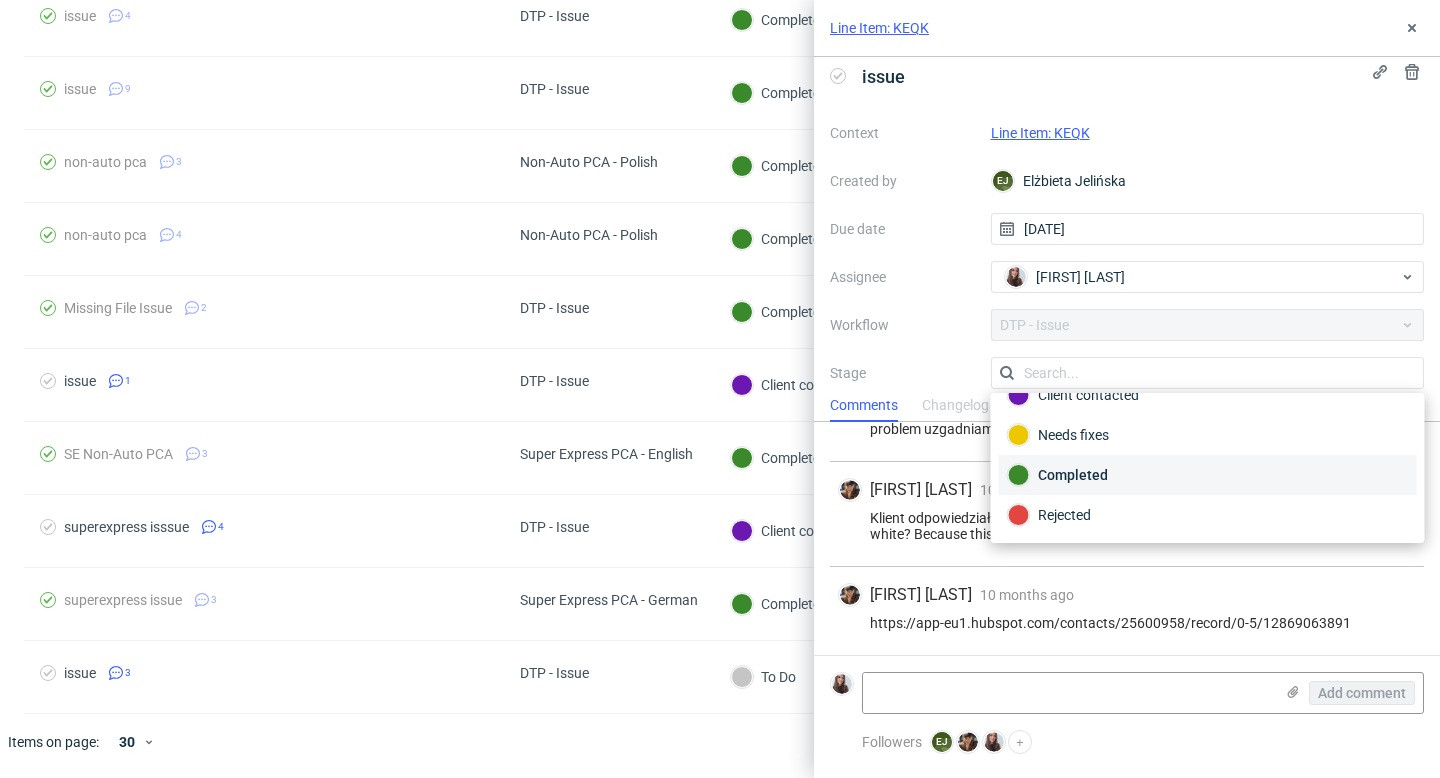 click on "Completed" at bounding box center (1208, 475) 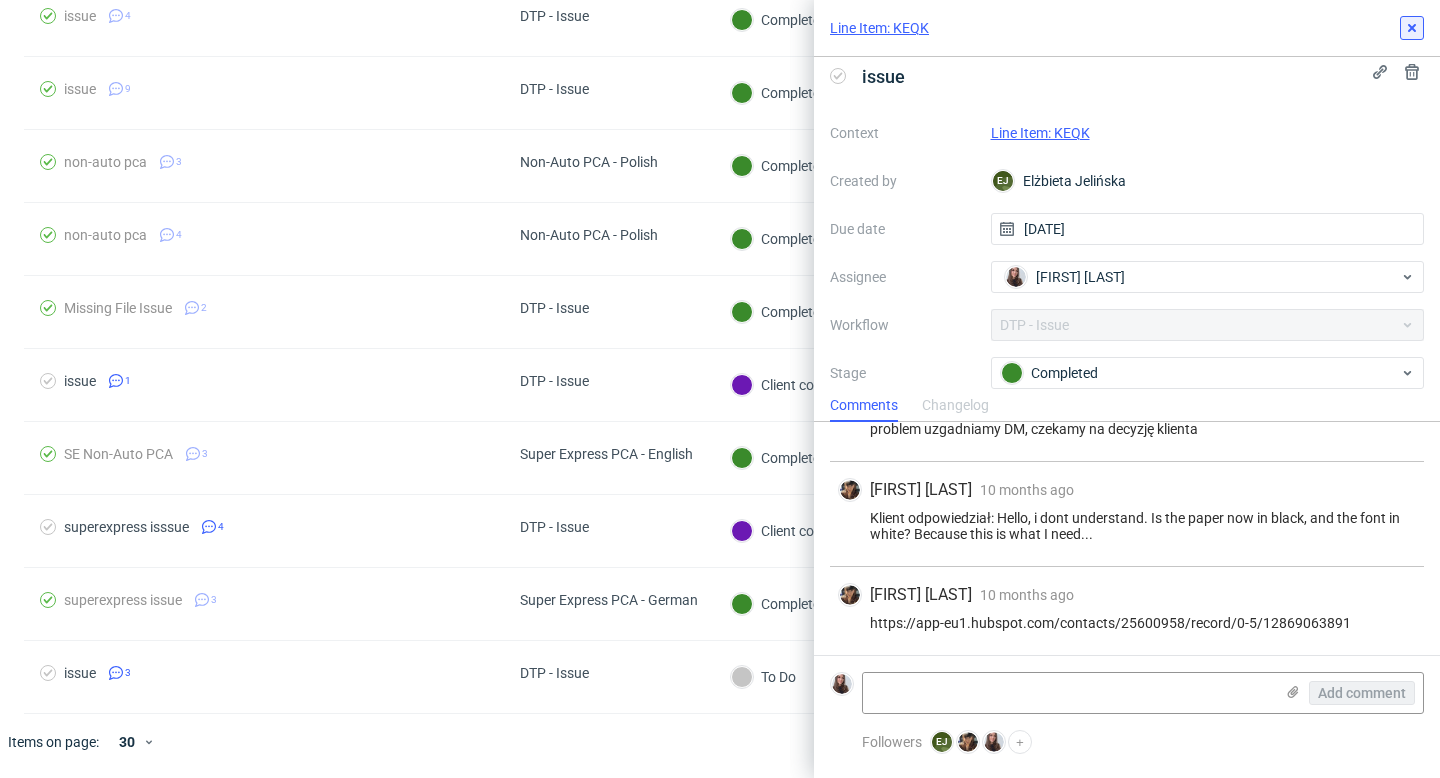 click 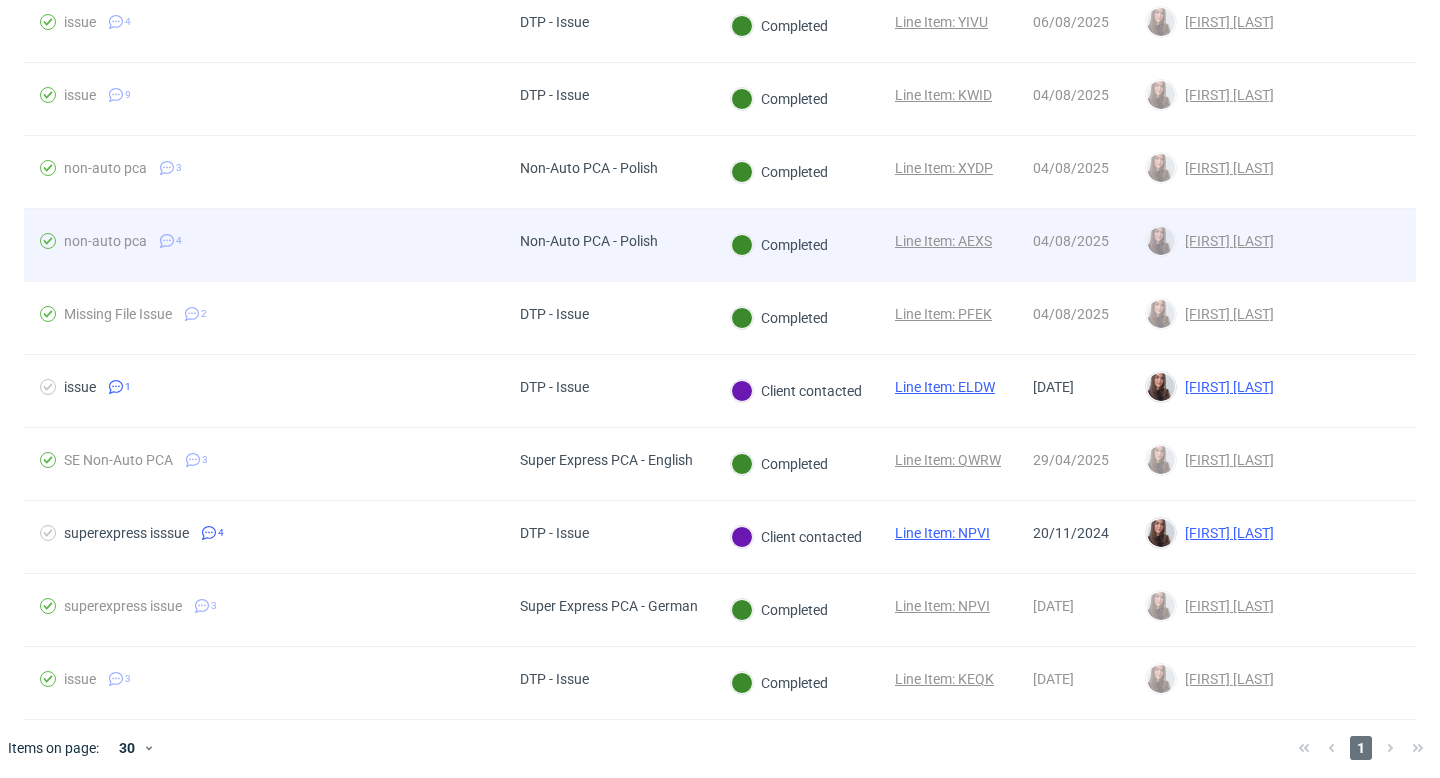 scroll, scrollTop: 211, scrollLeft: 0, axis: vertical 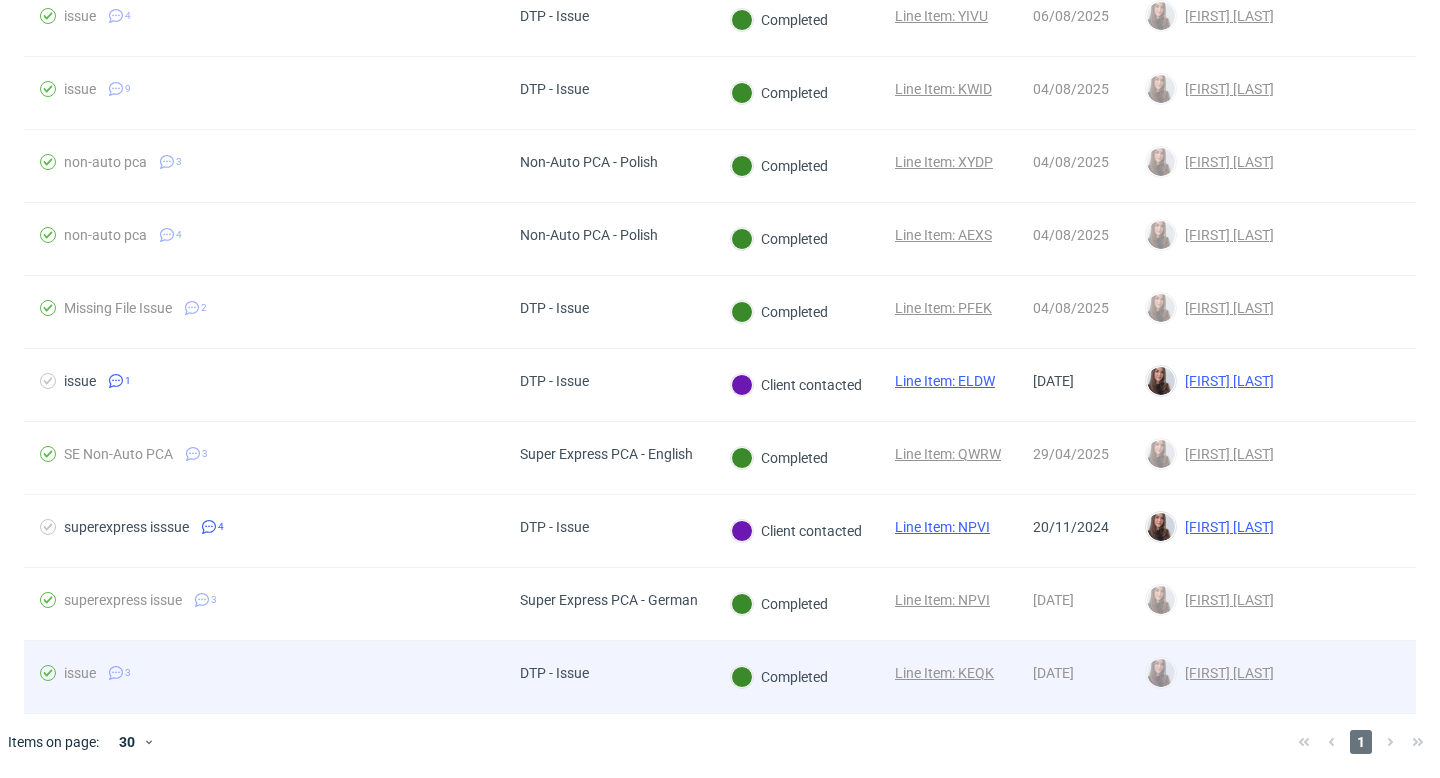 click on "Line Item: KEQK" at bounding box center [944, 673] 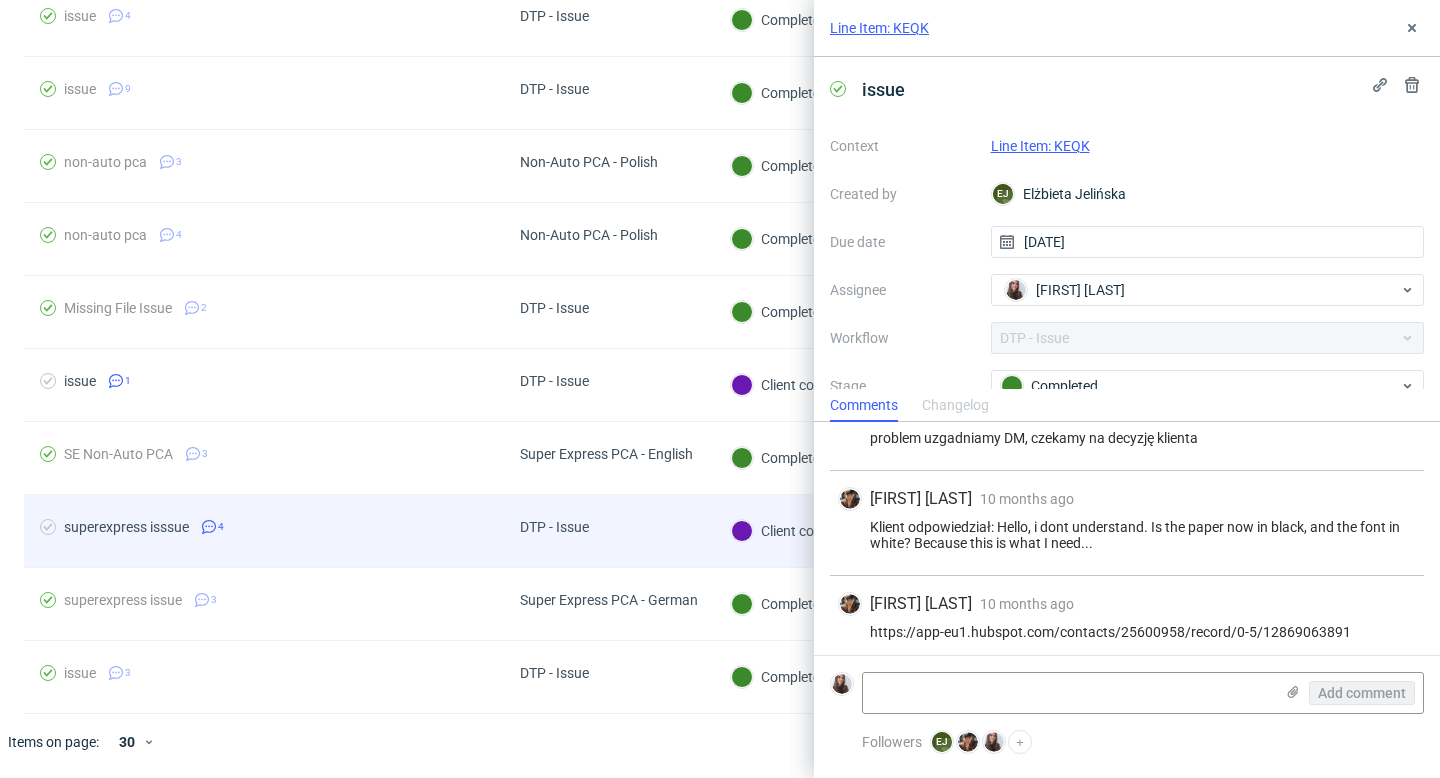 scroll, scrollTop: 49, scrollLeft: 0, axis: vertical 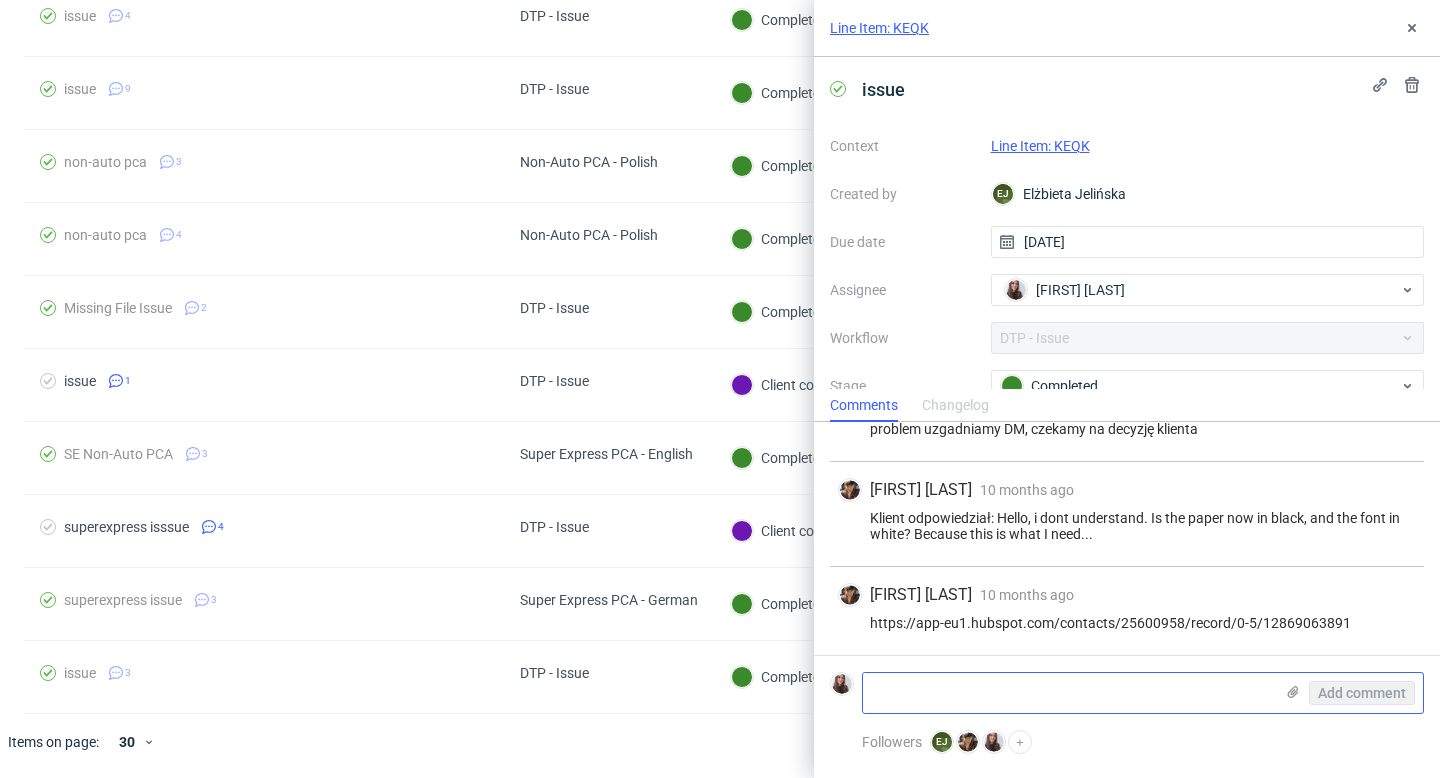 click at bounding box center (1068, 693) 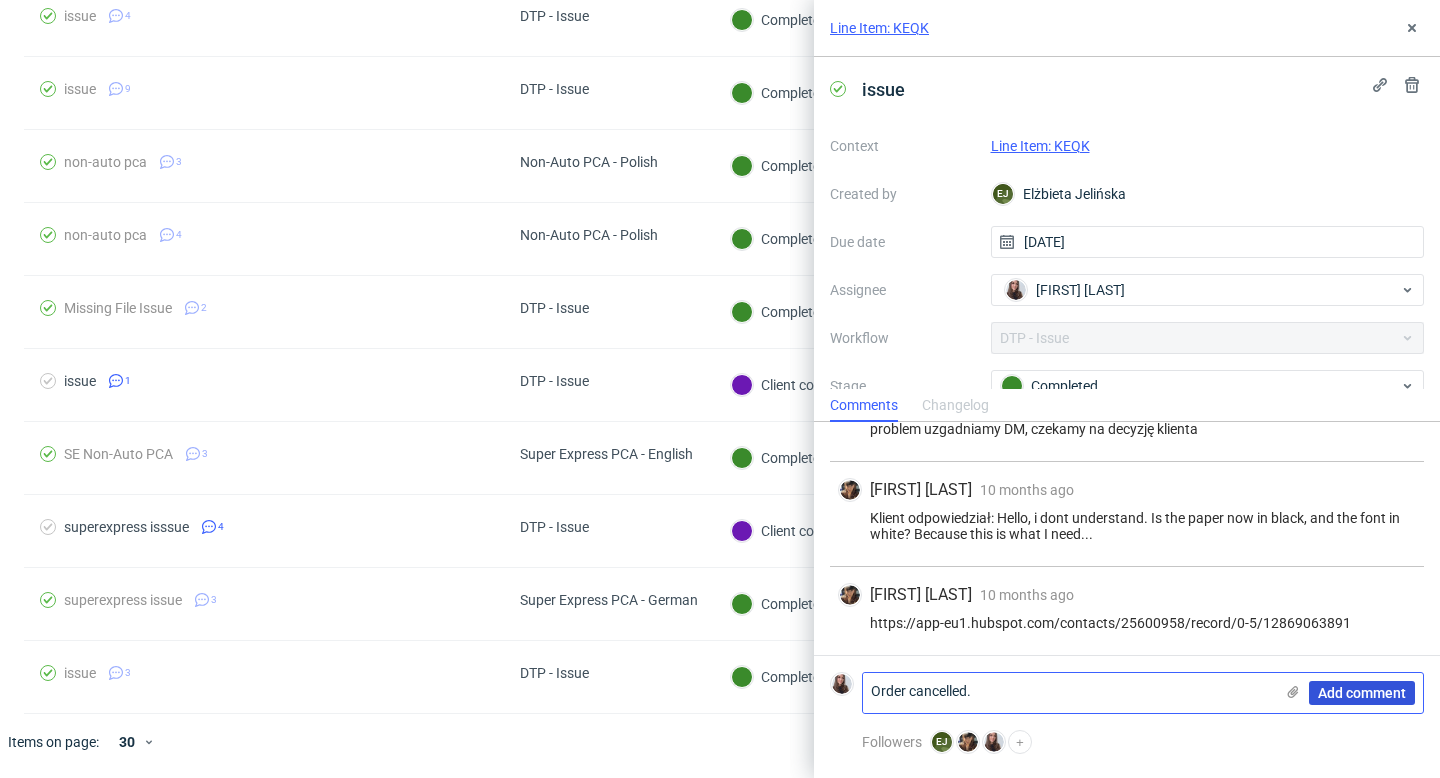 type on "Order cancelled." 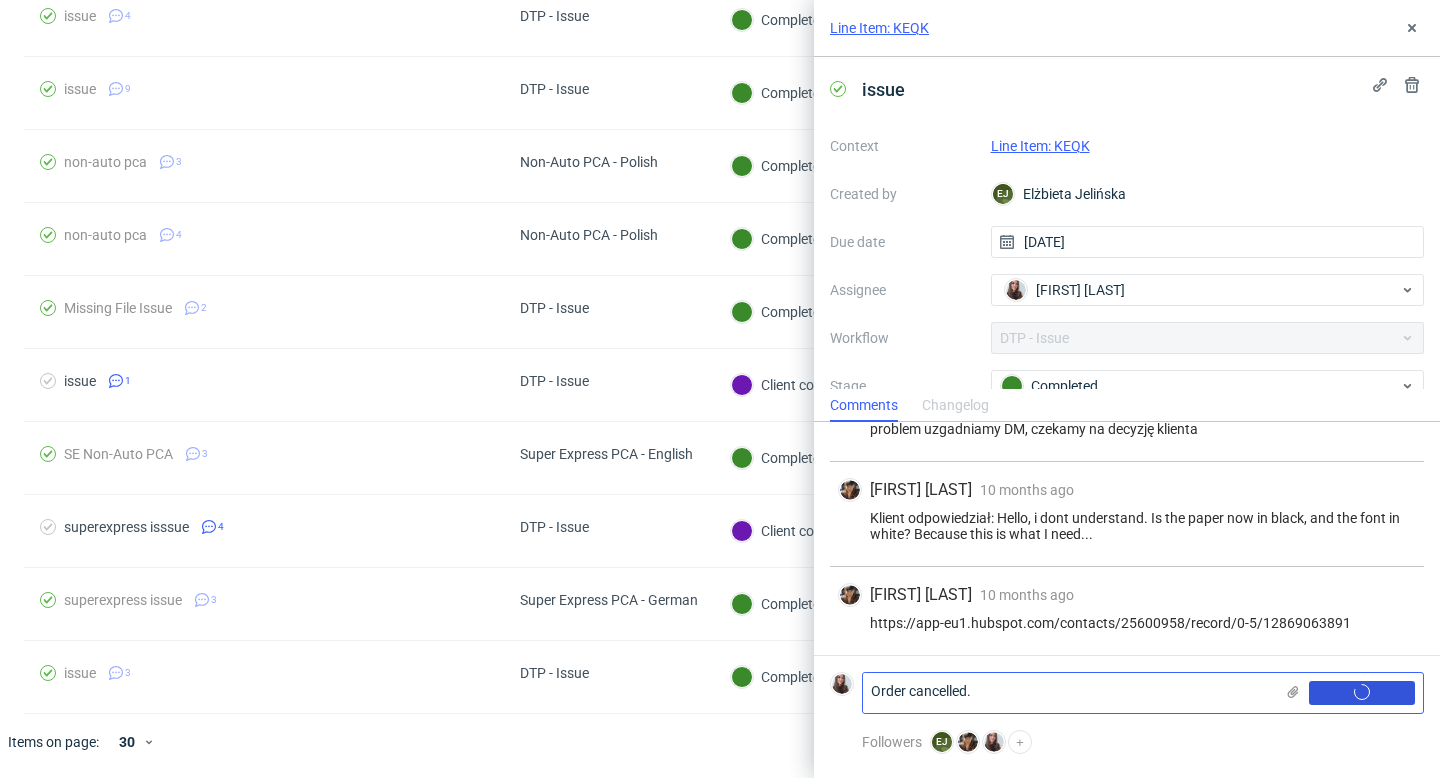 type 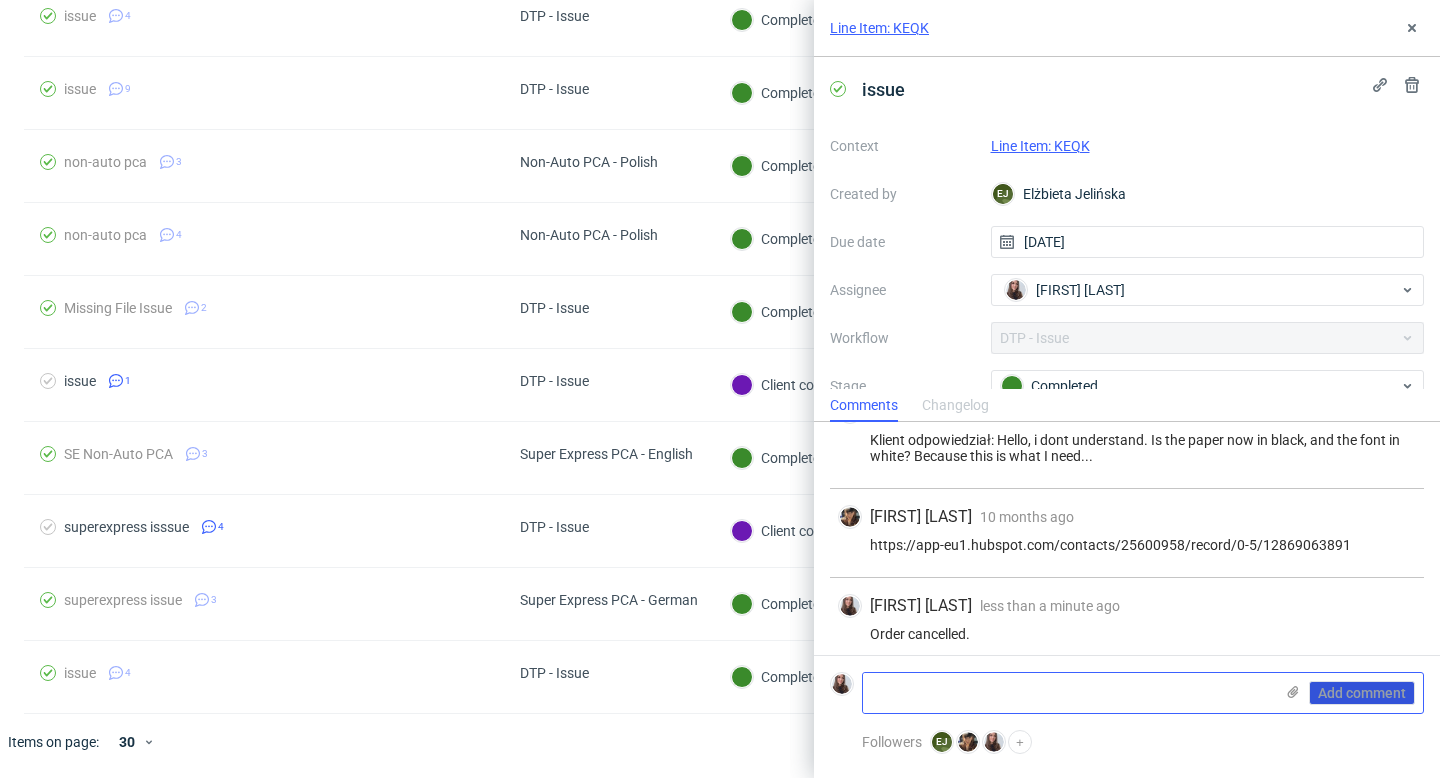 scroll, scrollTop: 138, scrollLeft: 0, axis: vertical 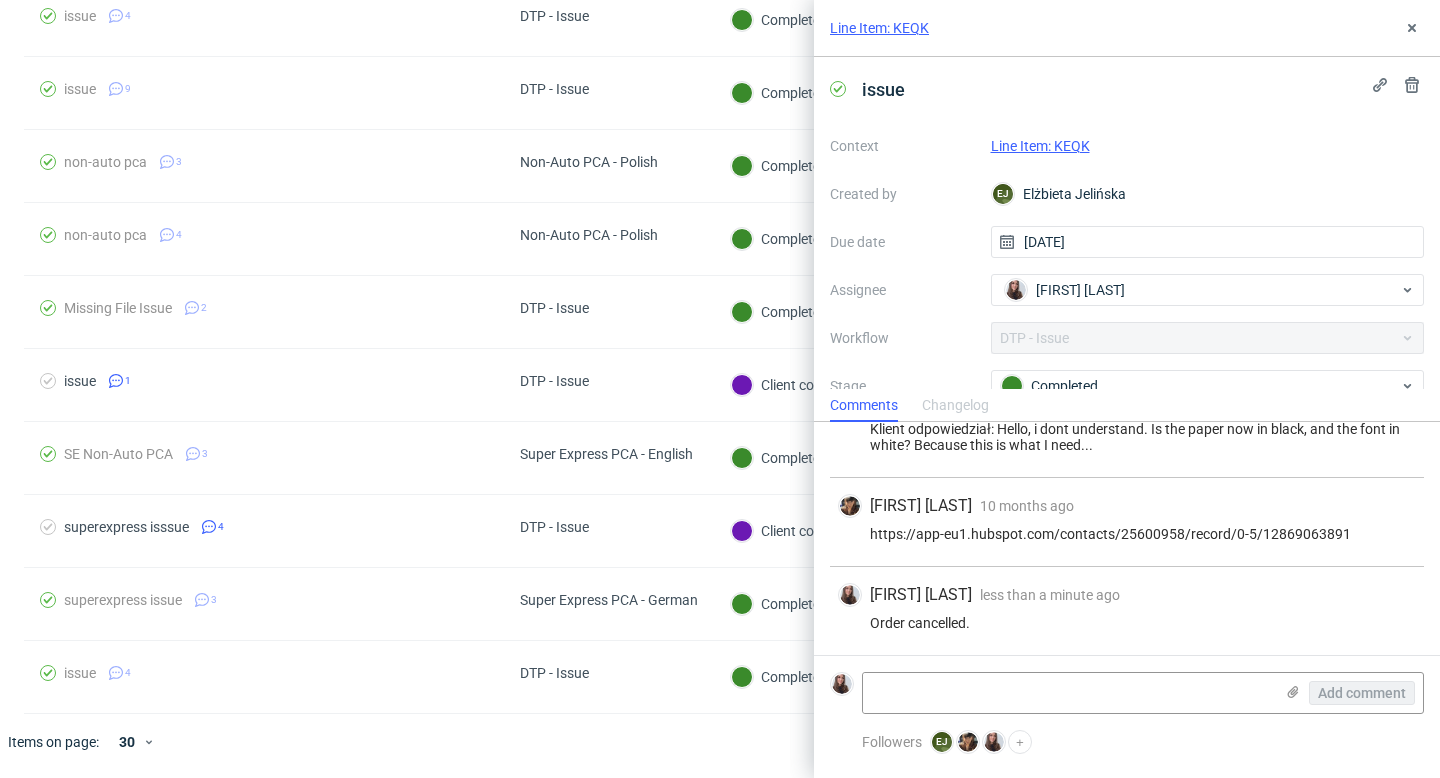 click on "Line Item: KEQK" at bounding box center [1040, 146] 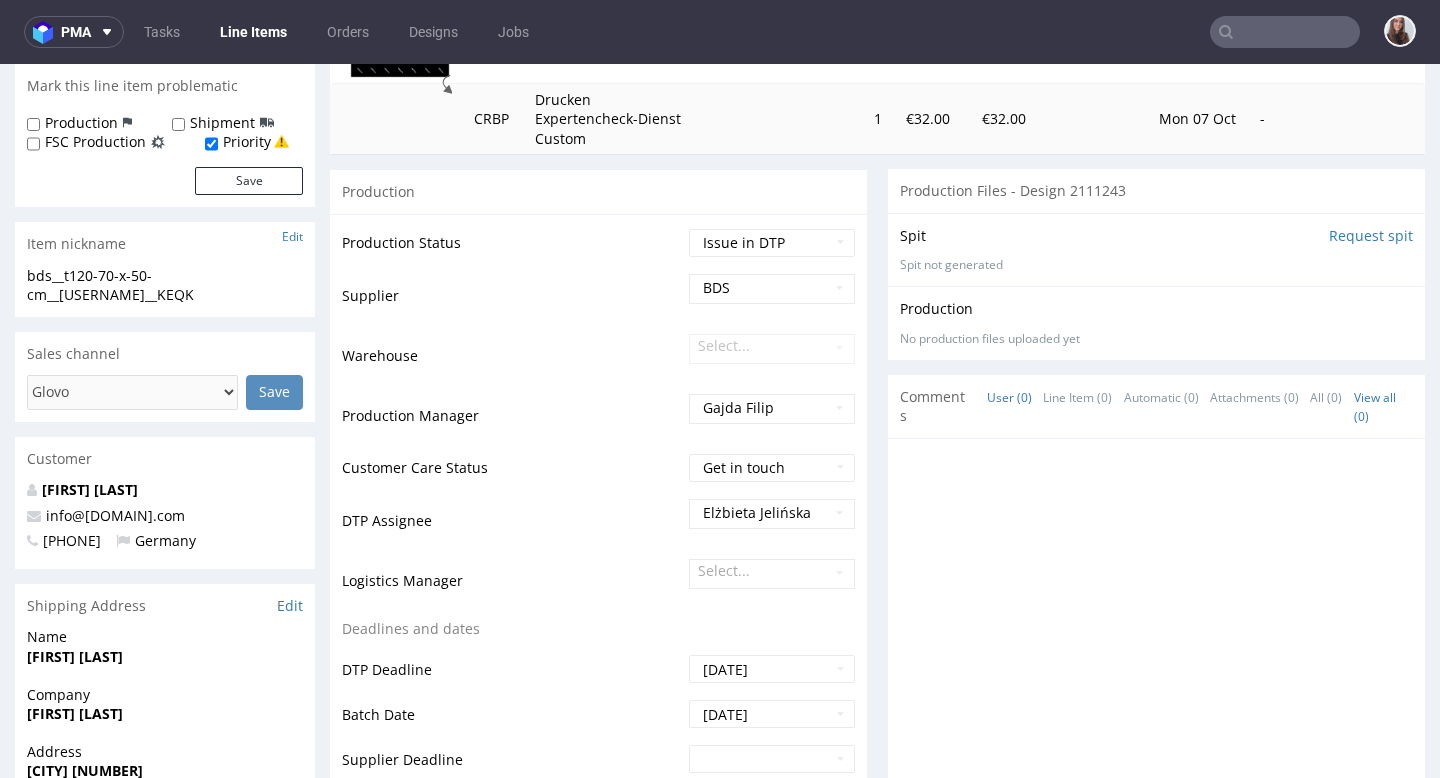 scroll, scrollTop: 331, scrollLeft: 0, axis: vertical 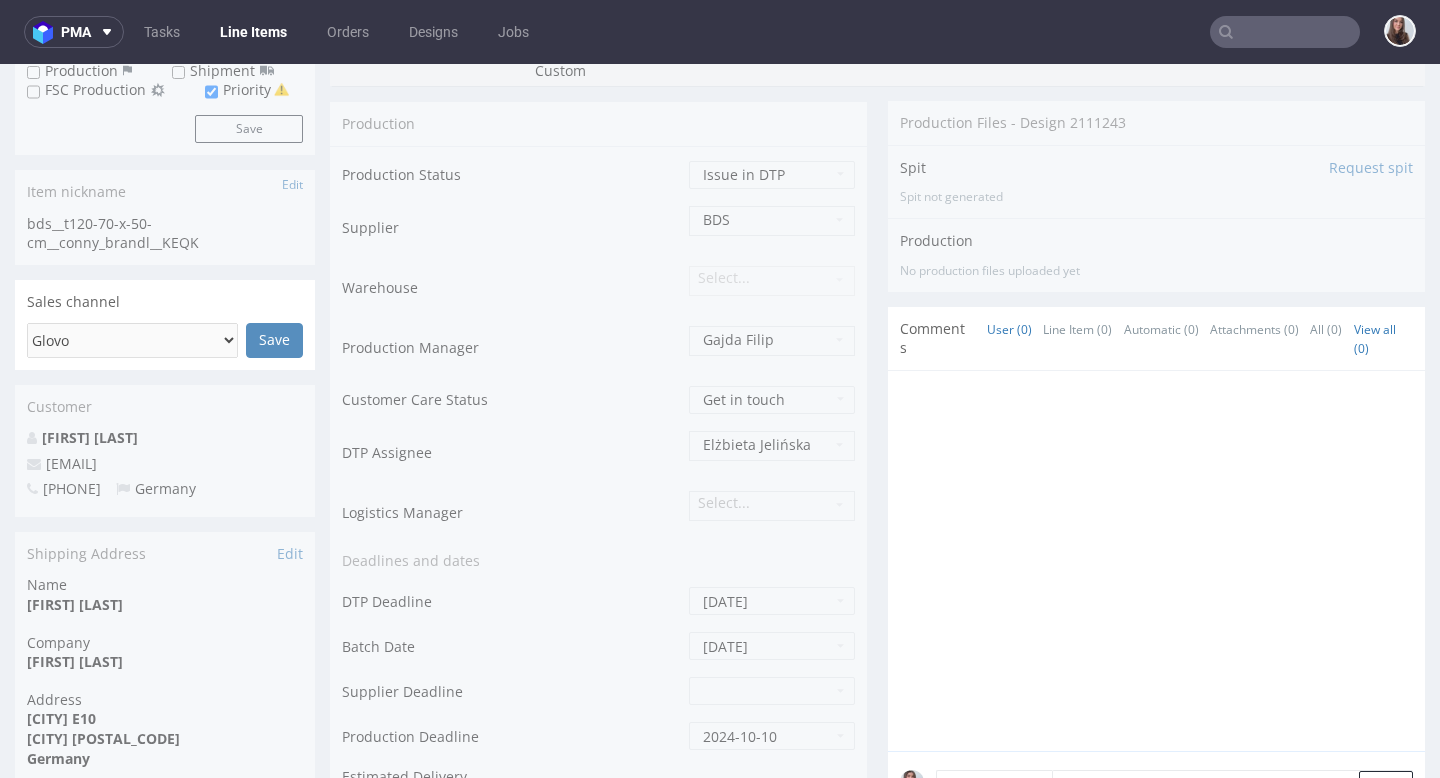 click on "Production Production Status Waiting for Artwork
Waiting for Diecut
Waiting for Mockup Waiting for DTP
Waiting for DTP Double Check
DTP DC Done
In DTP
Issue in DTP
DTP Client Approval Needed
DTP Client Approval Pending
DTP Client Approval Rejected
Back for DTP
DTP Verification Needed
DTP Production Ready In Production
Sent to Fulfillment
Issue in Production
Sent to Warehouse Fulfillment
Production Complete Supplier BDS Warehouse Select... Production Manager [LAST] [LAST] Customer Care Status Get in touch
Waiting for reply
Closed DTP Assignee [FIRST] [LAST] Logistics Manager Select... Deadlines and dates DTP Deadline [DATE] Batch Date [DATE] Supplier Deadline Production Deadline [DATE] Estimated Delivery Checkout dates (automatically set during checkout) Original Production Deadline [DATE] Checkout Delivery Date [DATE] IDs and estimation Design ID 2111243 Additional information HS code 4820 90 00 00 Save Send Production Dates Email PIM SKU ph-281-11920" at bounding box center (598, 1293) 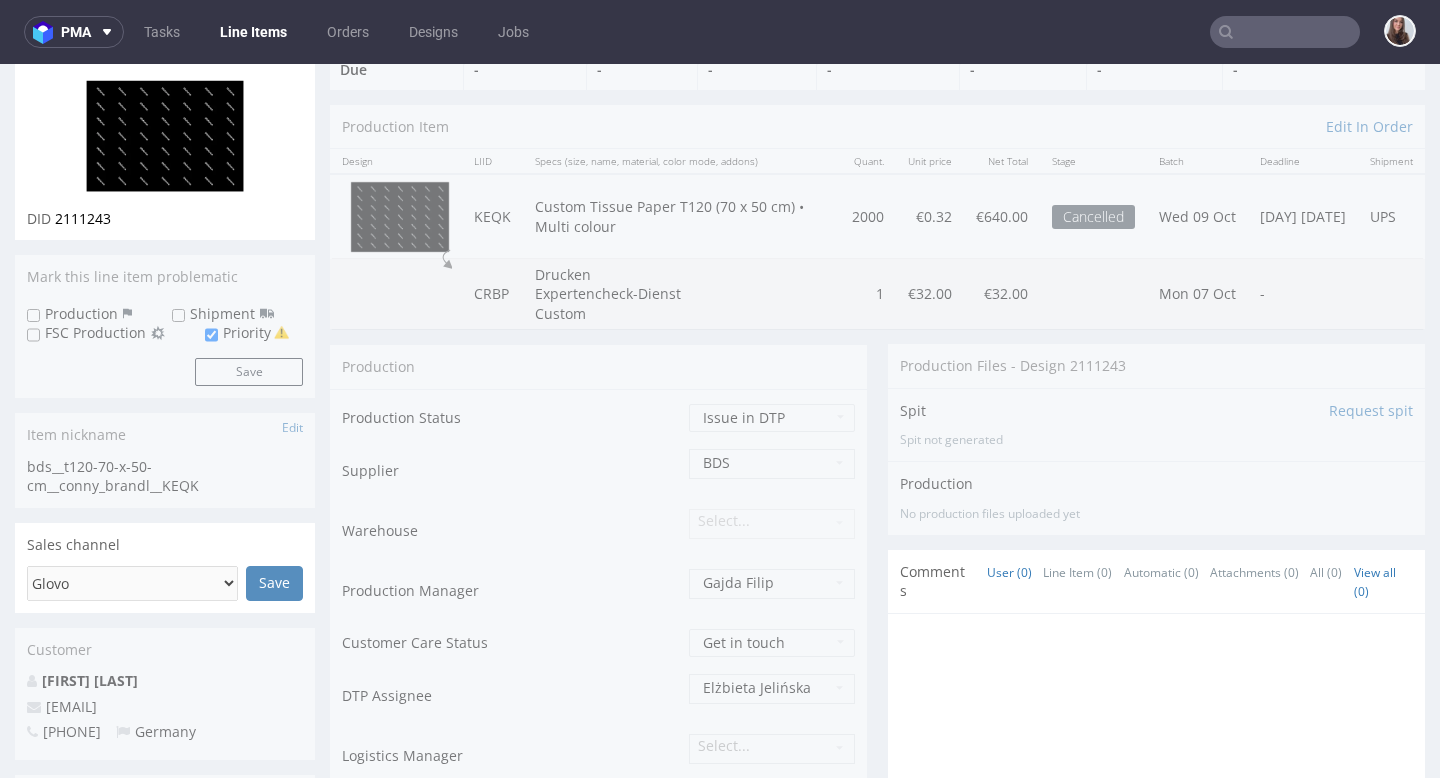 scroll, scrollTop: 0, scrollLeft: 0, axis: both 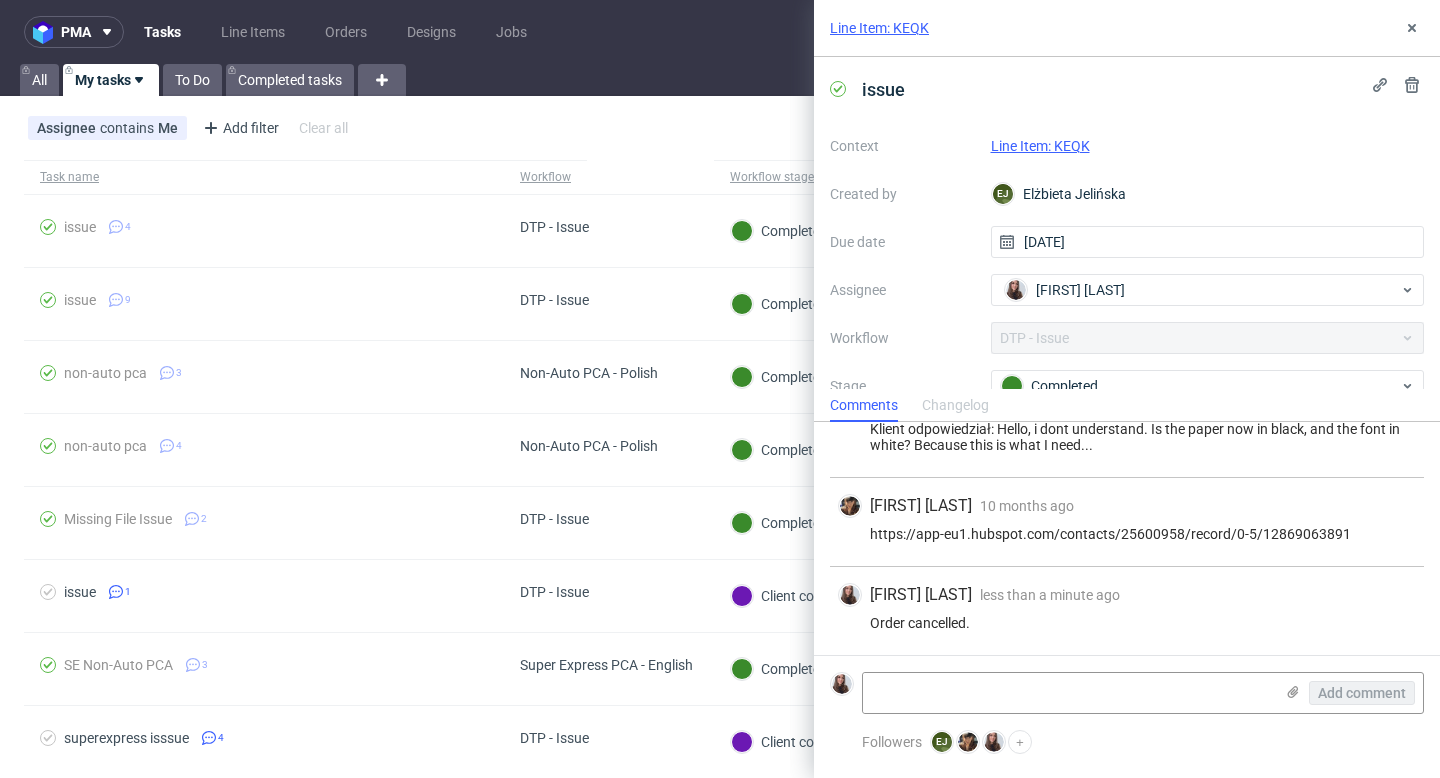click on "Line Item: KEQK" at bounding box center (1040, 146) 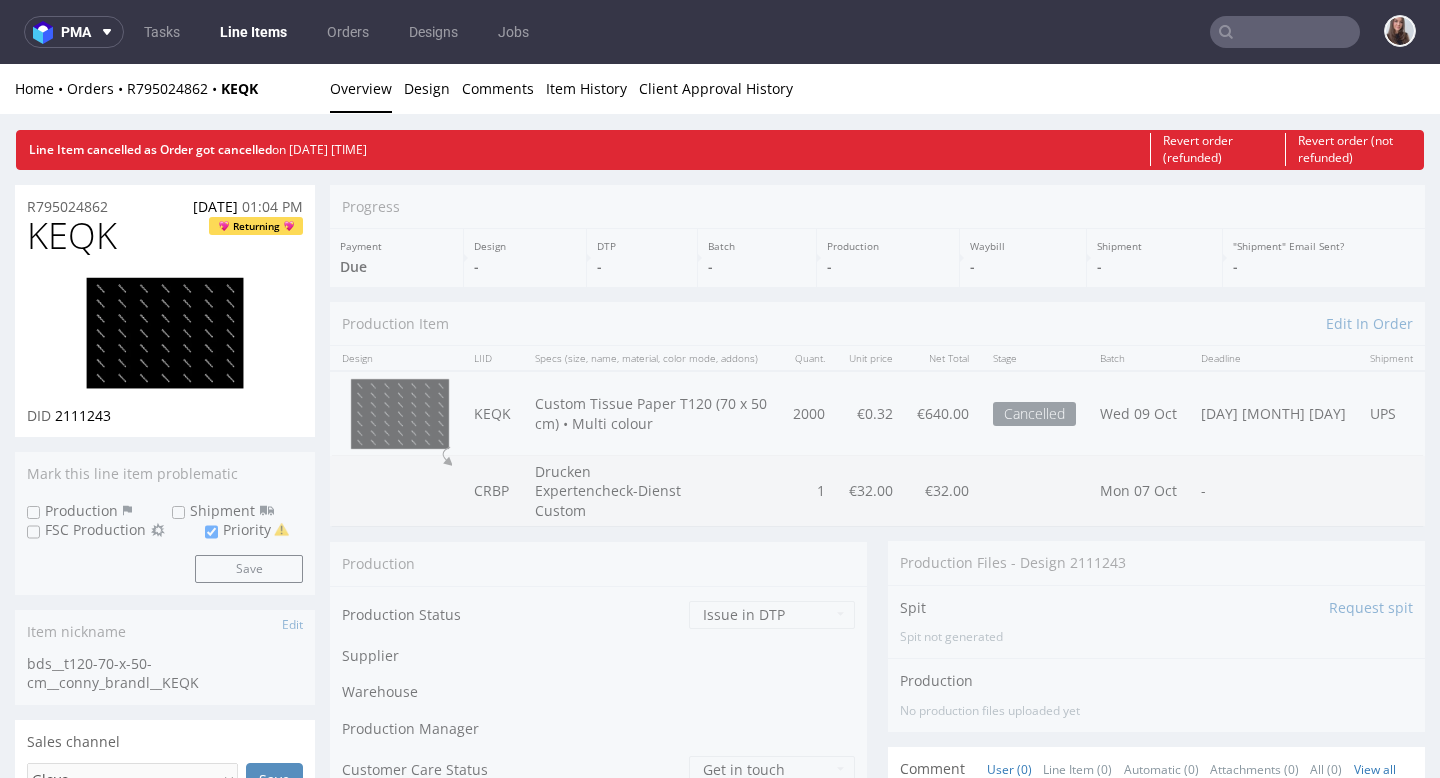 scroll, scrollTop: 0, scrollLeft: 0, axis: both 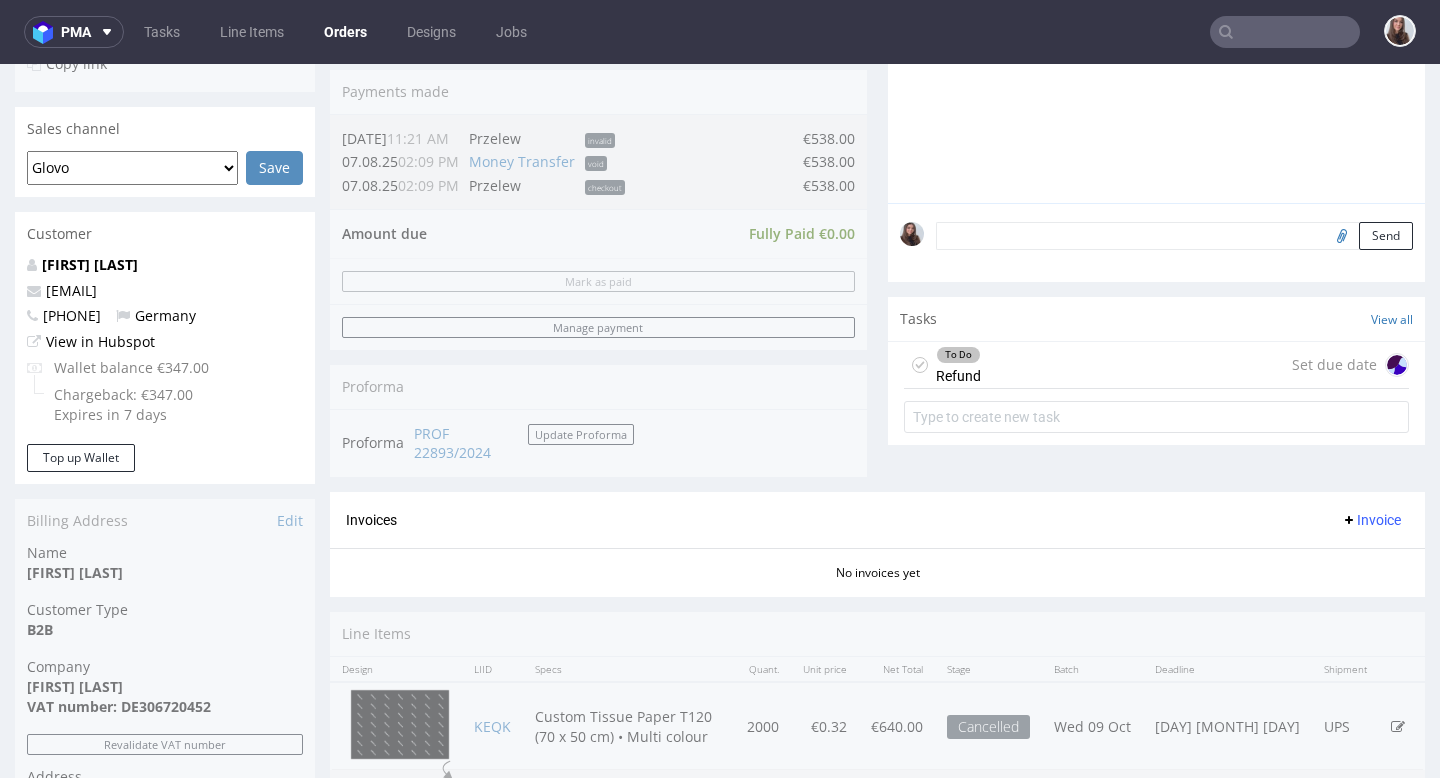click at bounding box center (1397, 365) 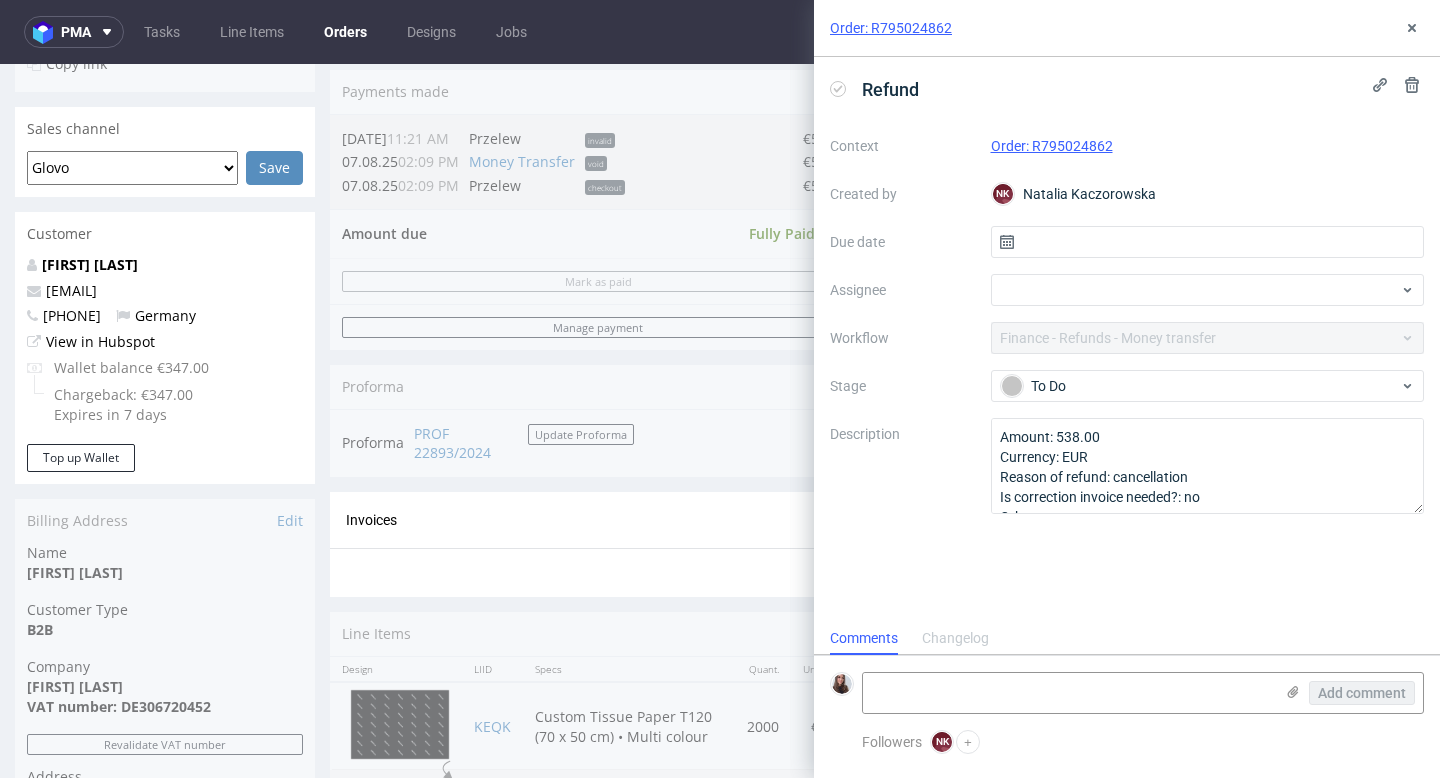 scroll, scrollTop: 16, scrollLeft: 0, axis: vertical 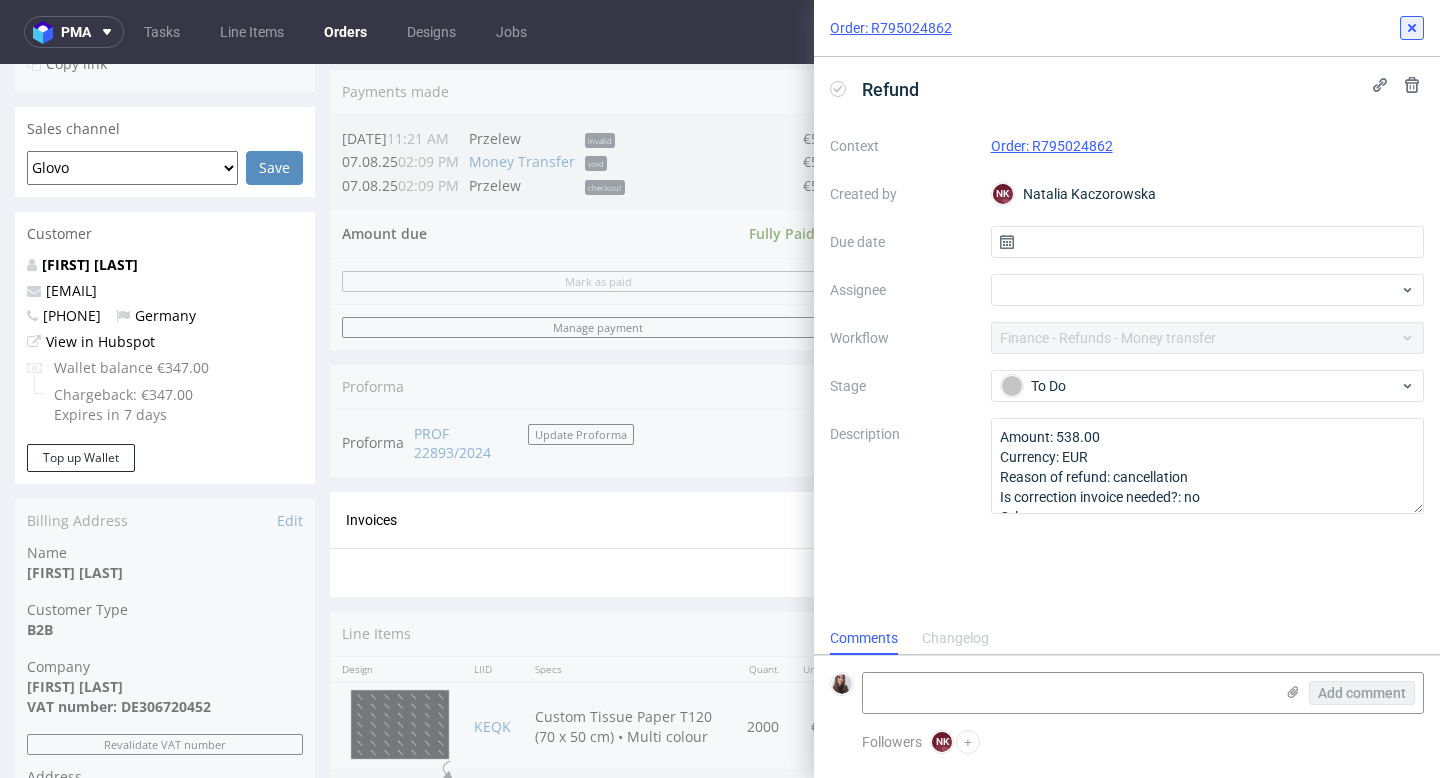 click 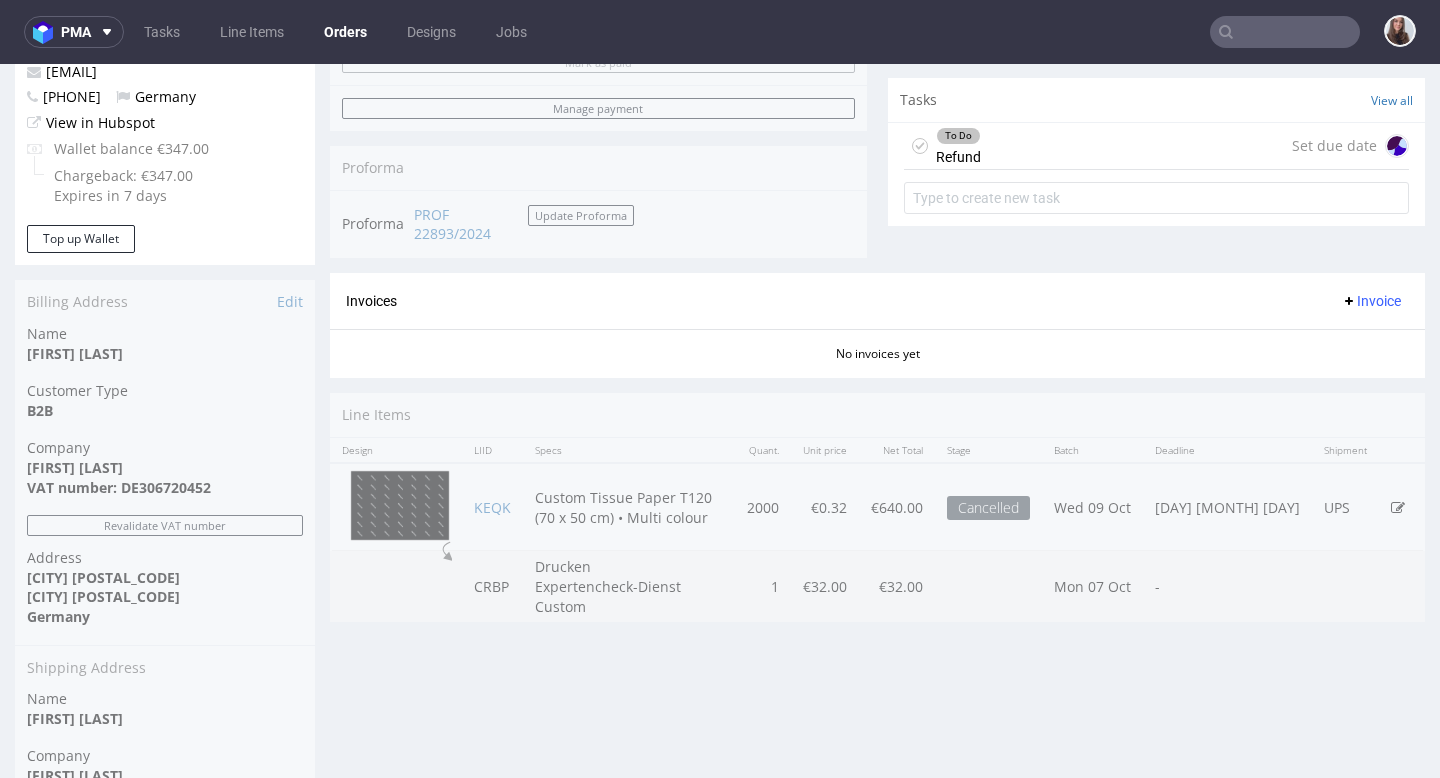 scroll, scrollTop: 742, scrollLeft: 0, axis: vertical 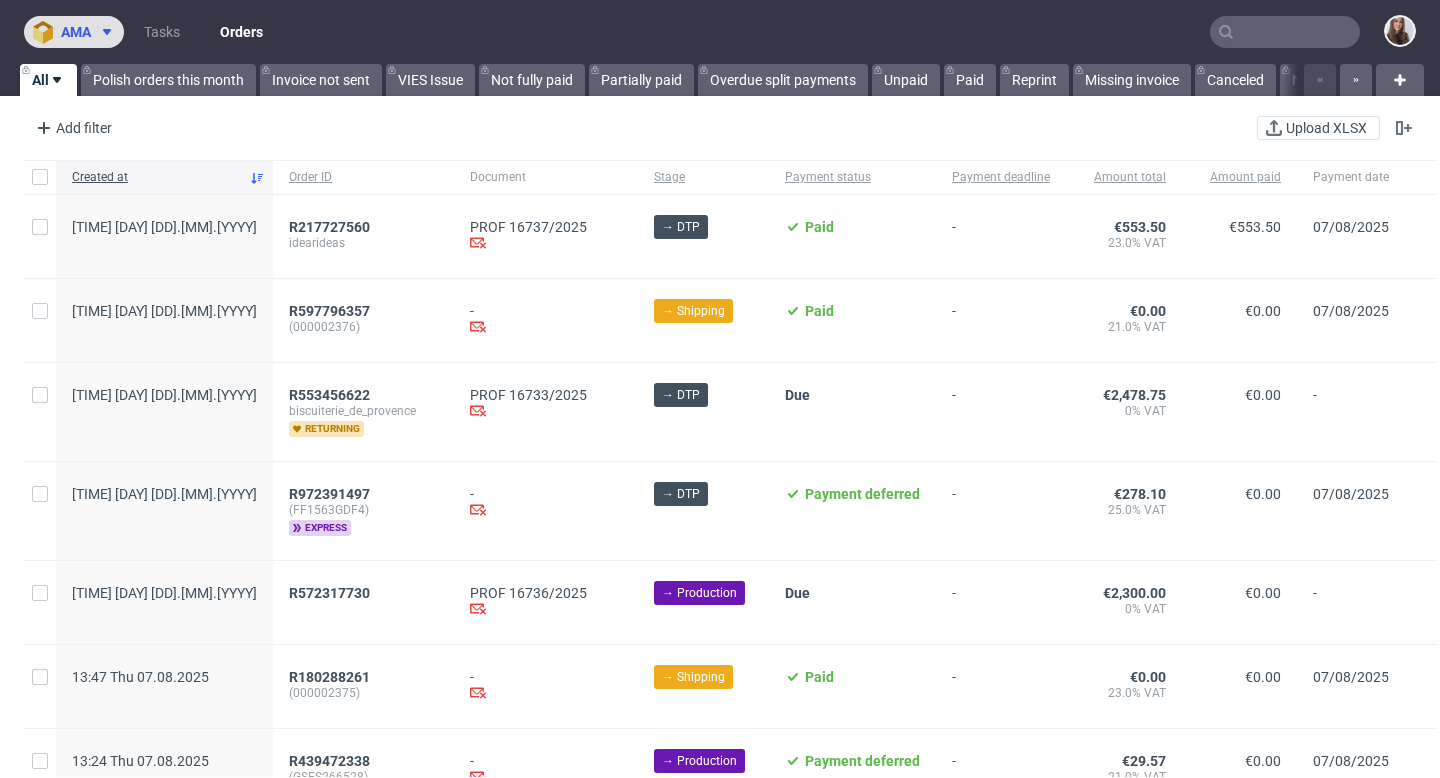 drag, startPoint x: 38, startPoint y: 20, endPoint x: 78, endPoint y: 24, distance: 40.1995 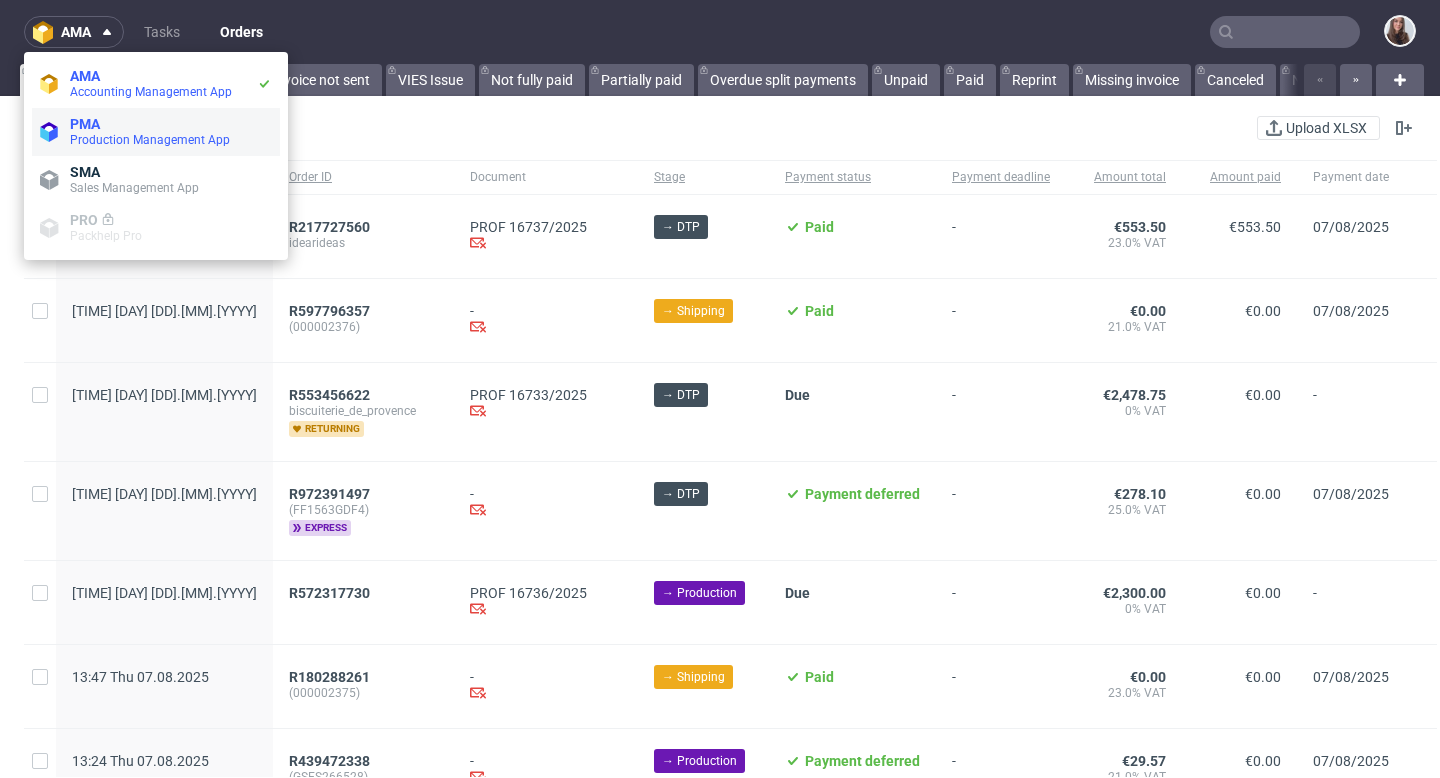 click on "Production Management App" at bounding box center (150, 140) 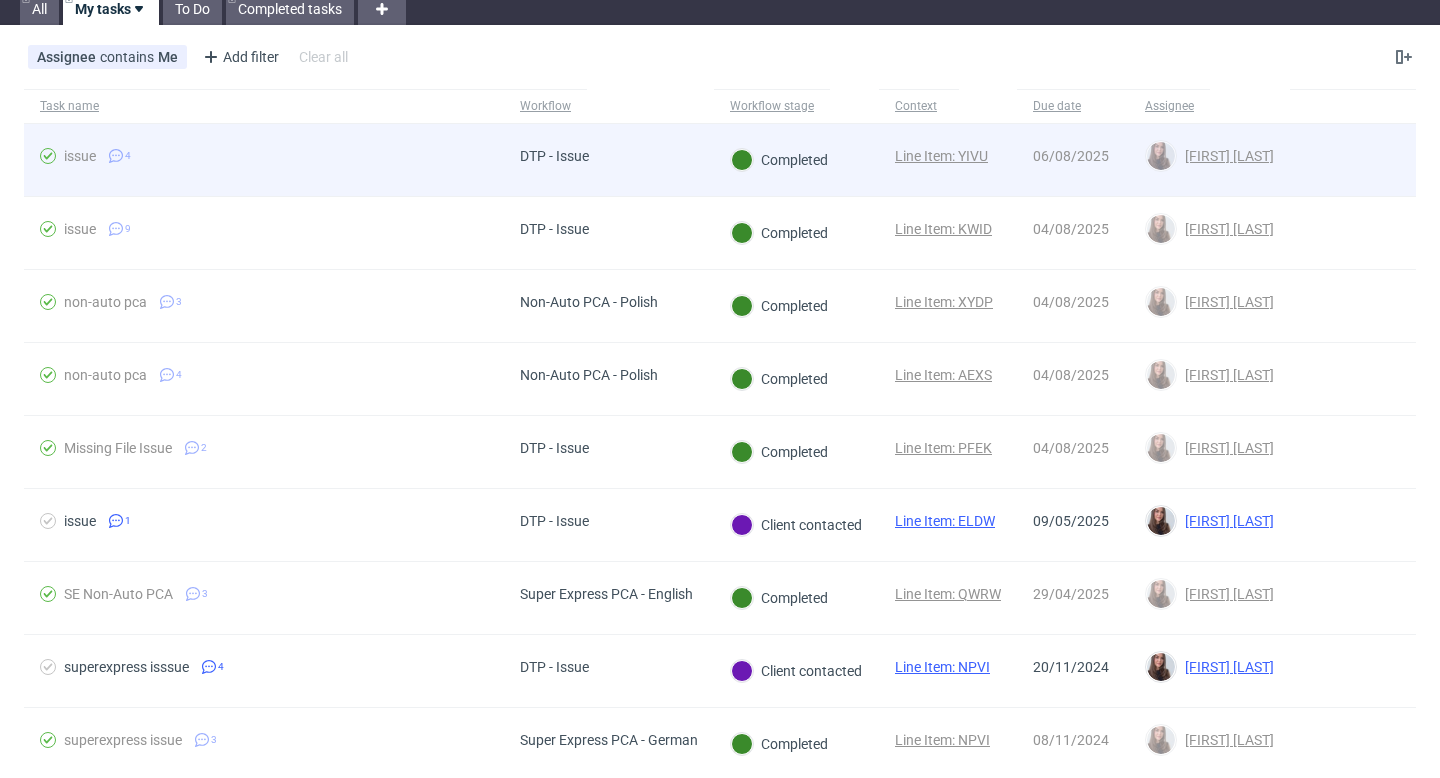 scroll, scrollTop: 171, scrollLeft: 0, axis: vertical 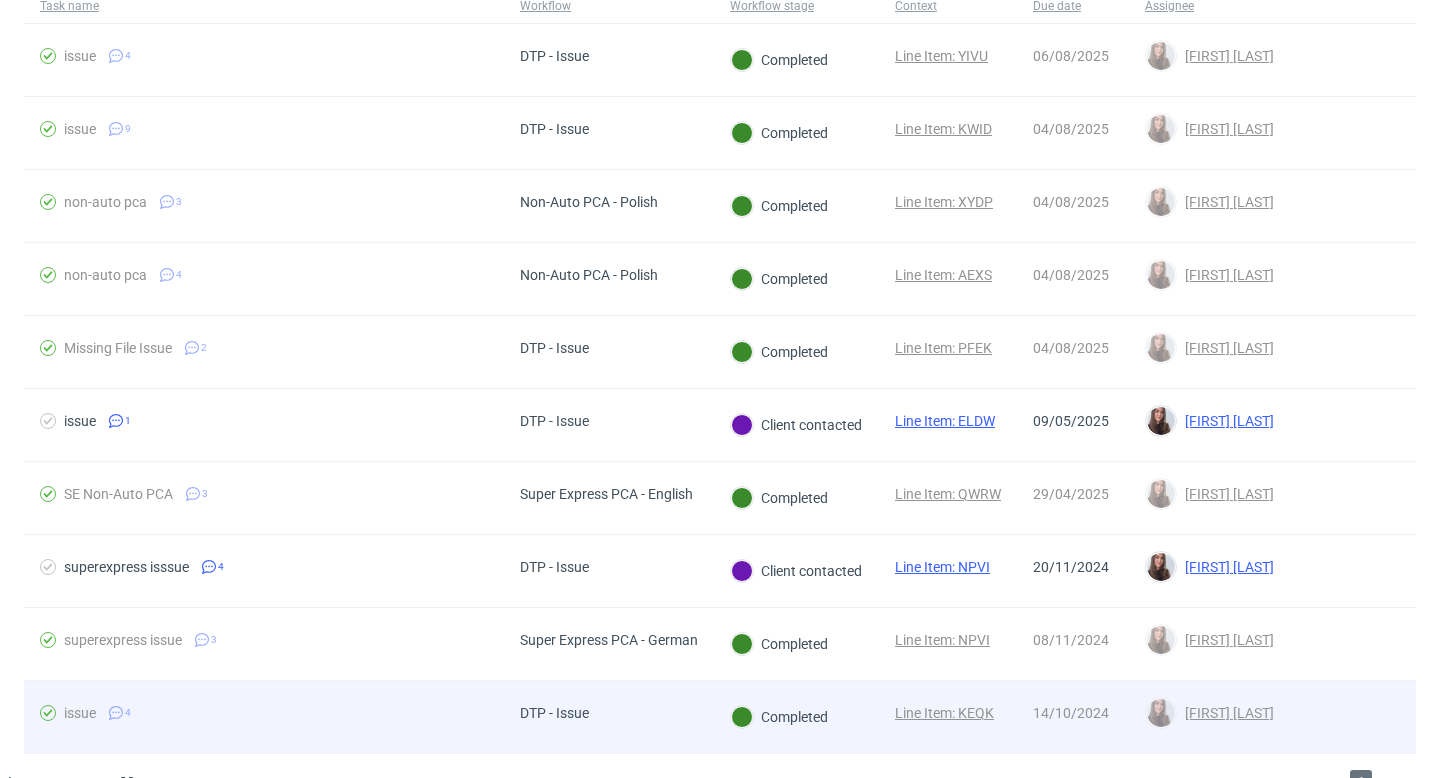 click on "Line Item: KEQK" at bounding box center (944, 713) 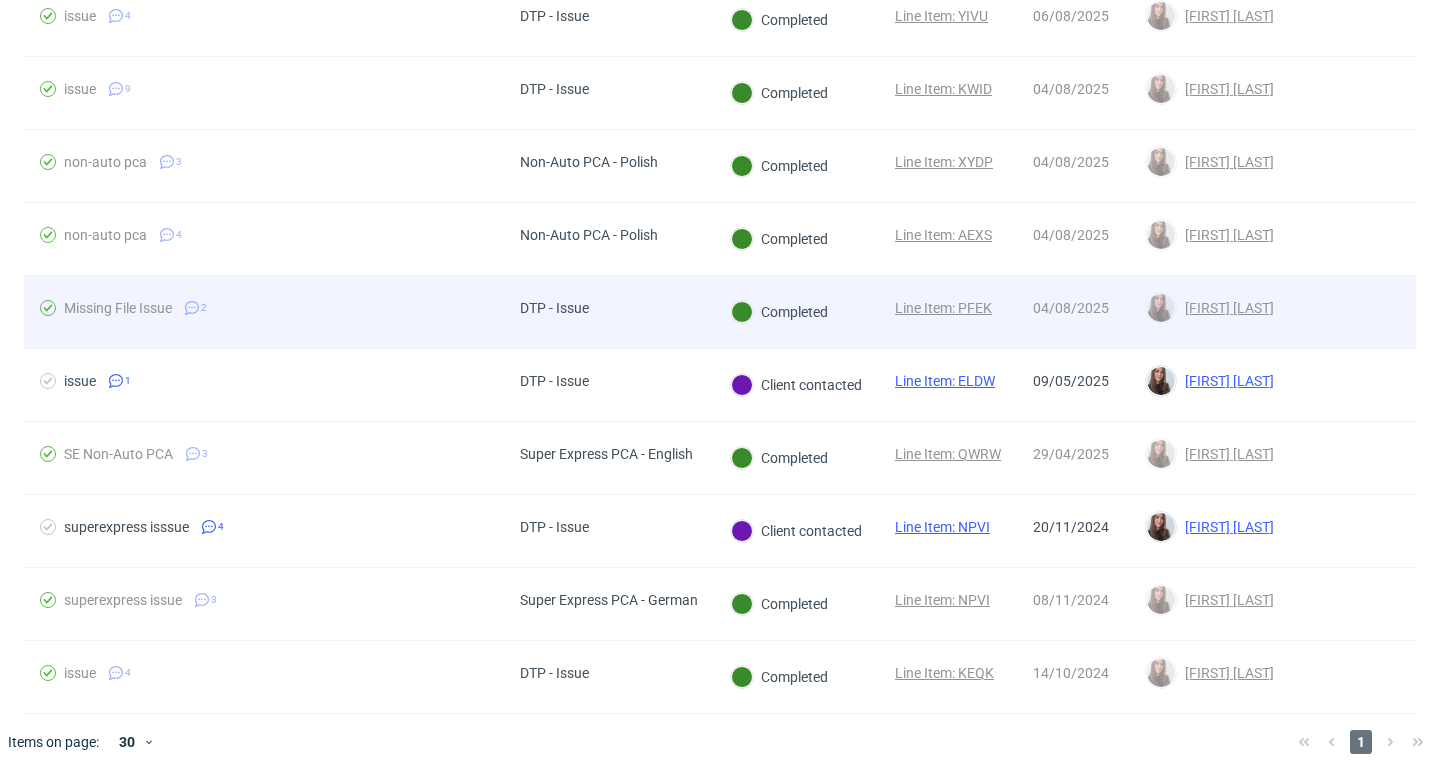 scroll, scrollTop: 0, scrollLeft: 0, axis: both 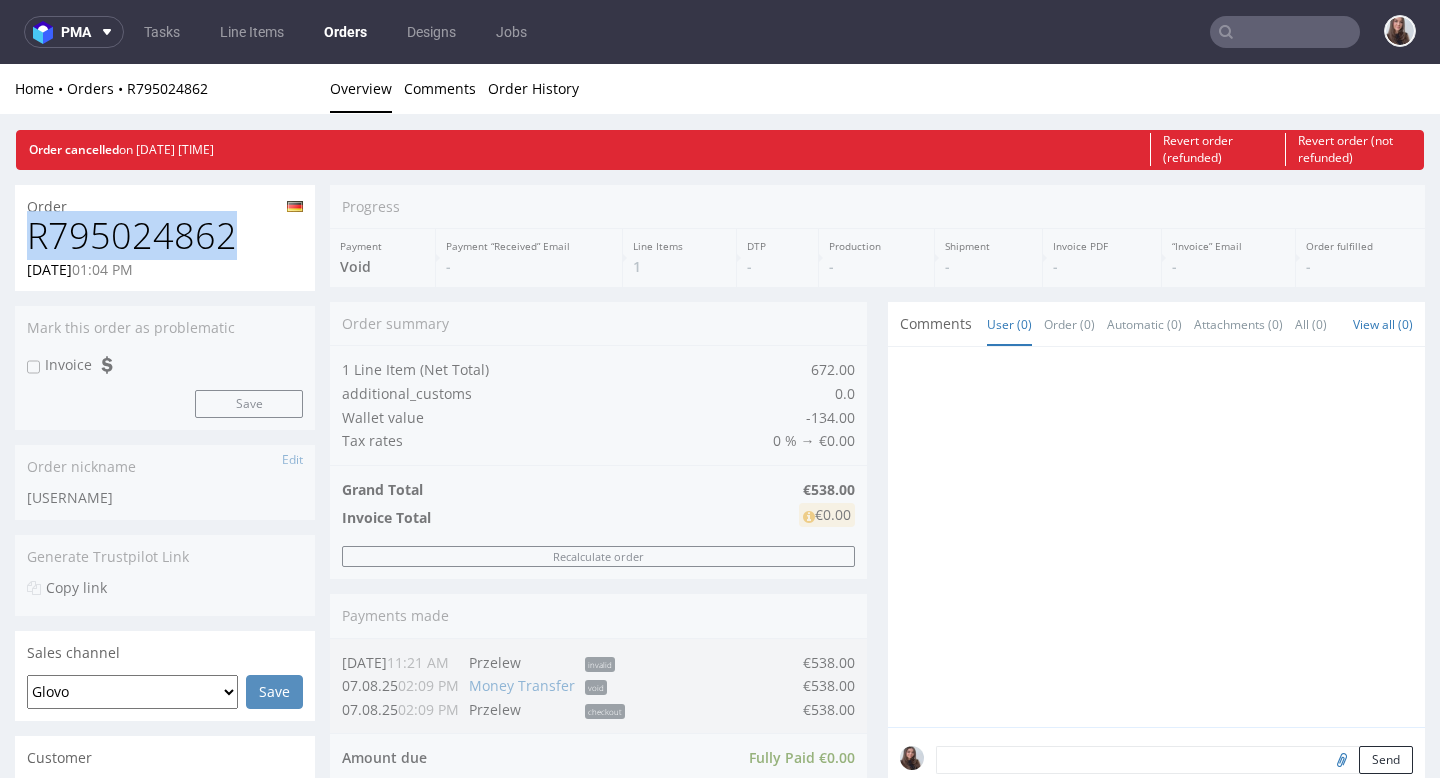 drag, startPoint x: 244, startPoint y: 230, endPoint x: 25, endPoint y: 239, distance: 219.18486 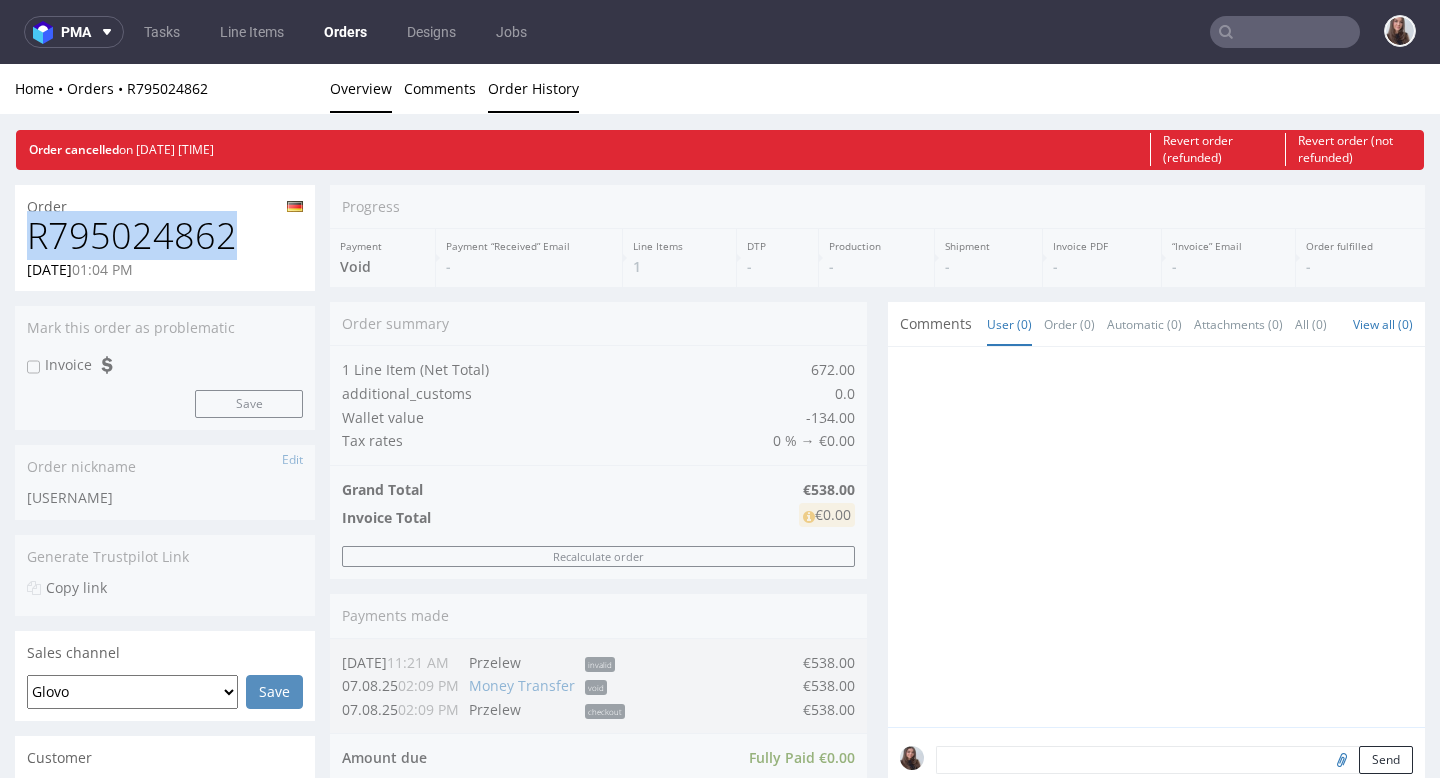 copy on "R795024862" 